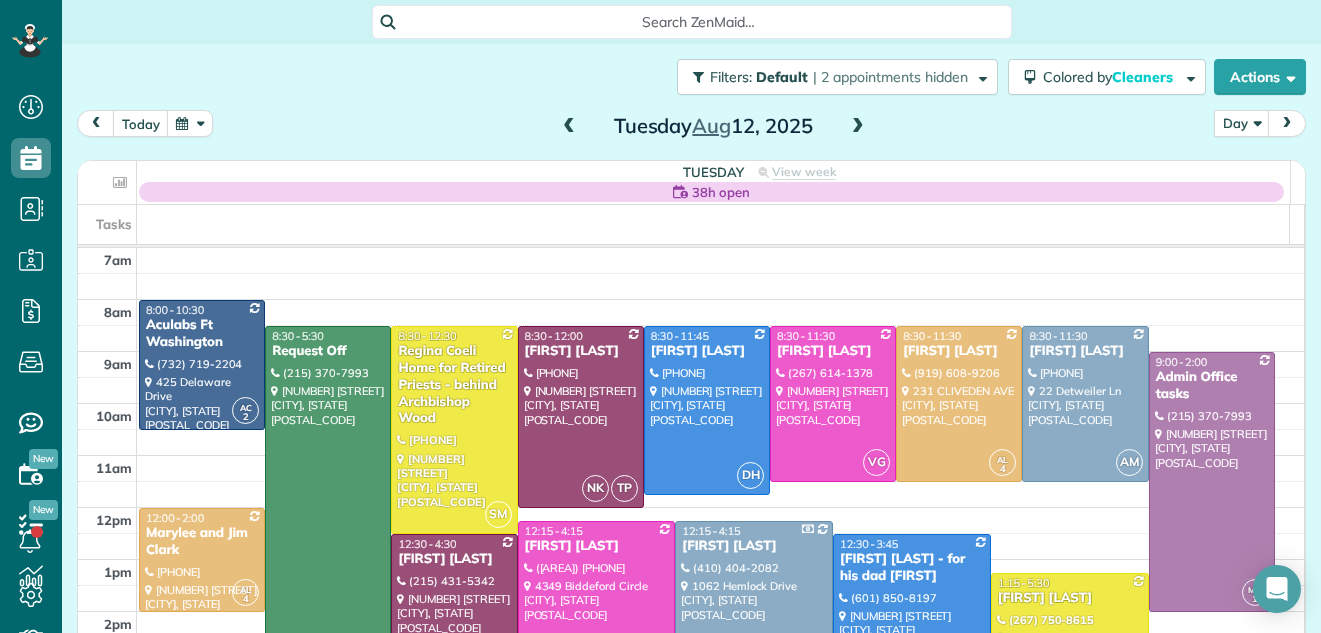 scroll, scrollTop: 0, scrollLeft: 0, axis: both 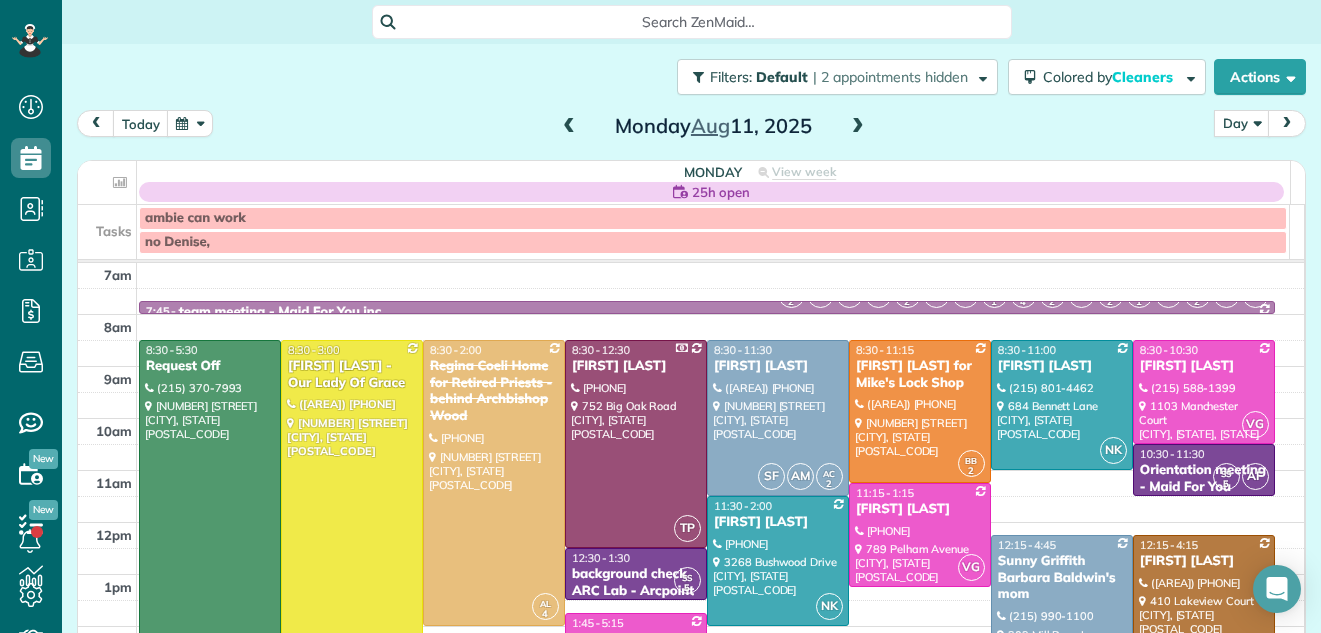 click at bounding box center (858, 127) 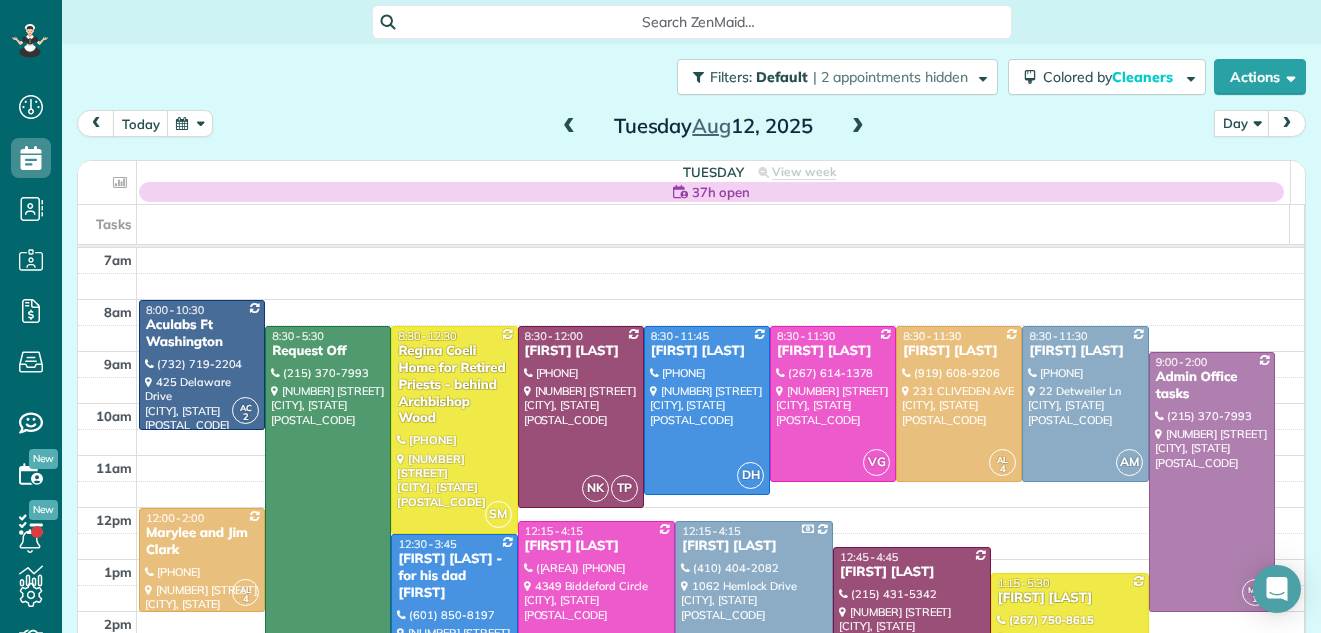 click at bounding box center (858, 127) 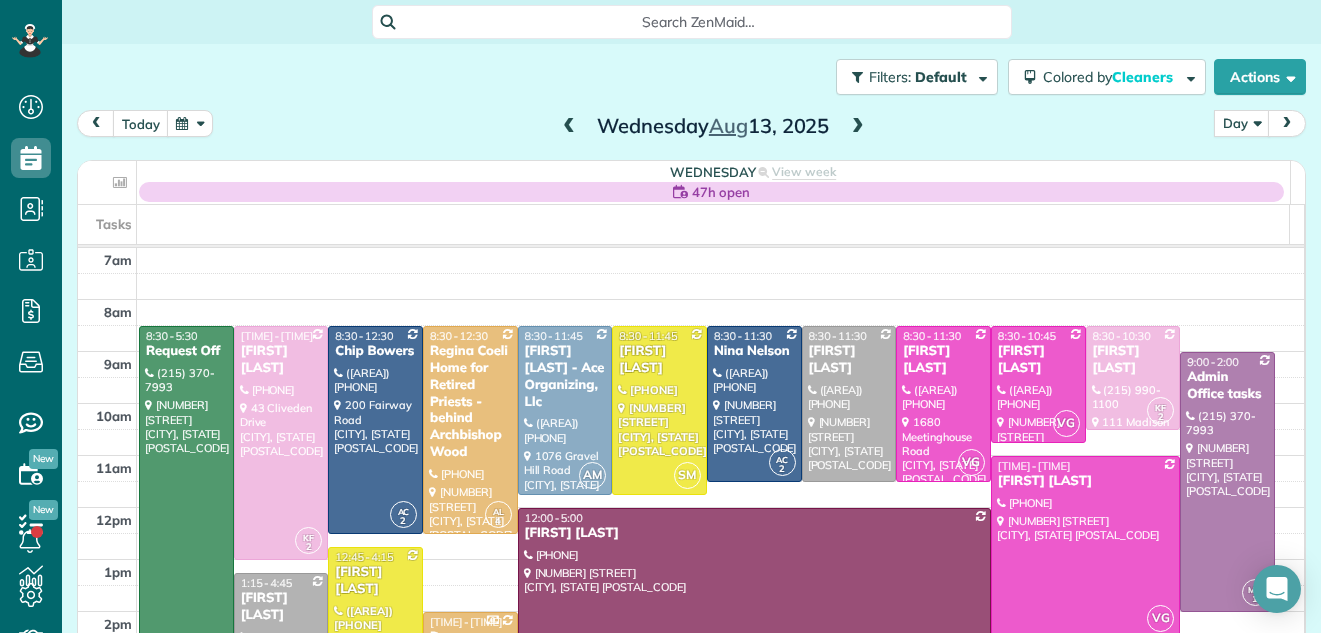 click at bounding box center [858, 127] 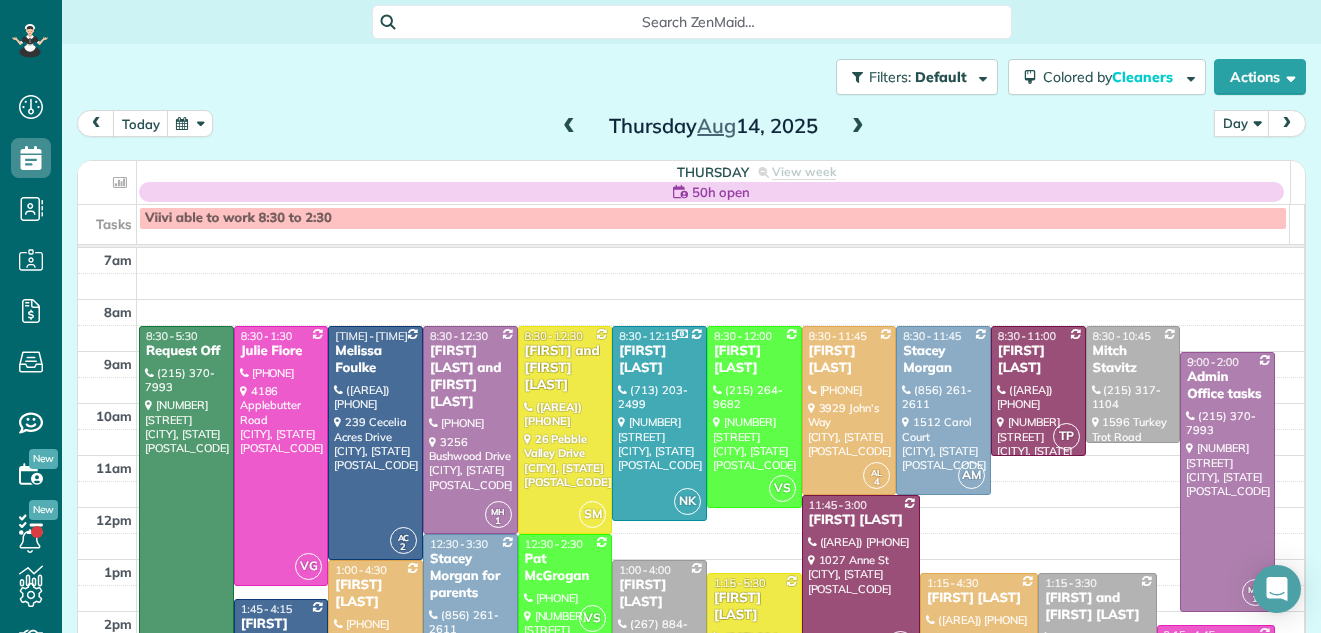 click at bounding box center [858, 127] 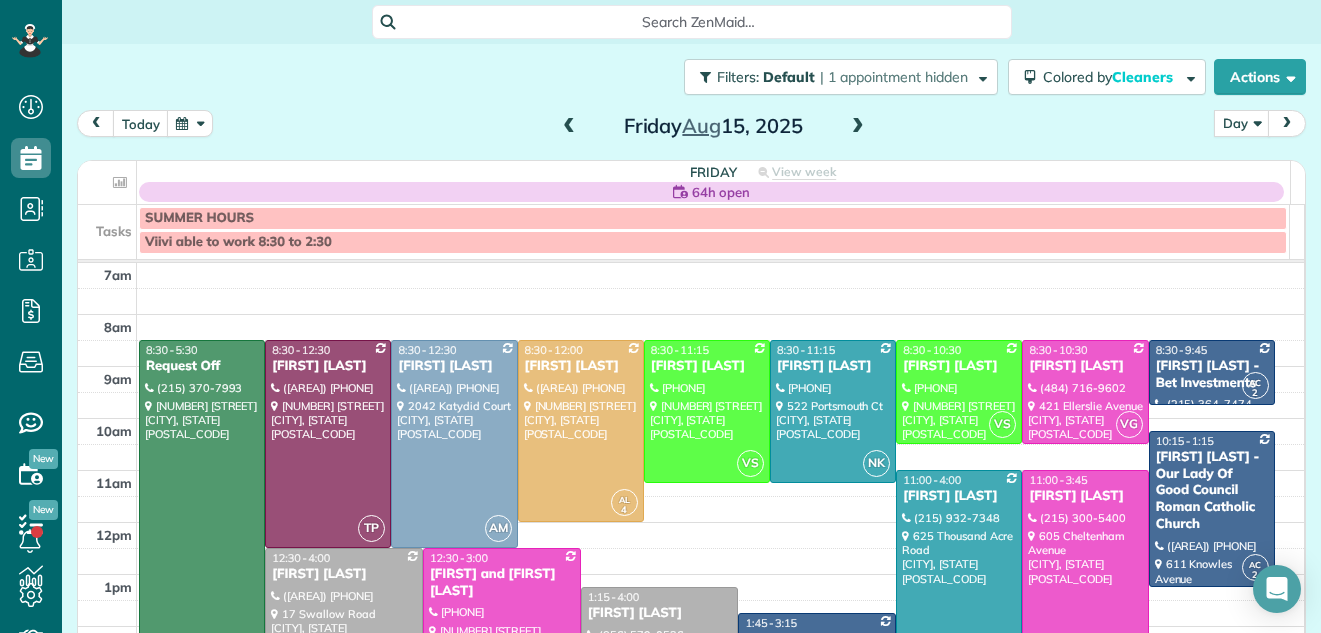 click at bounding box center [569, 127] 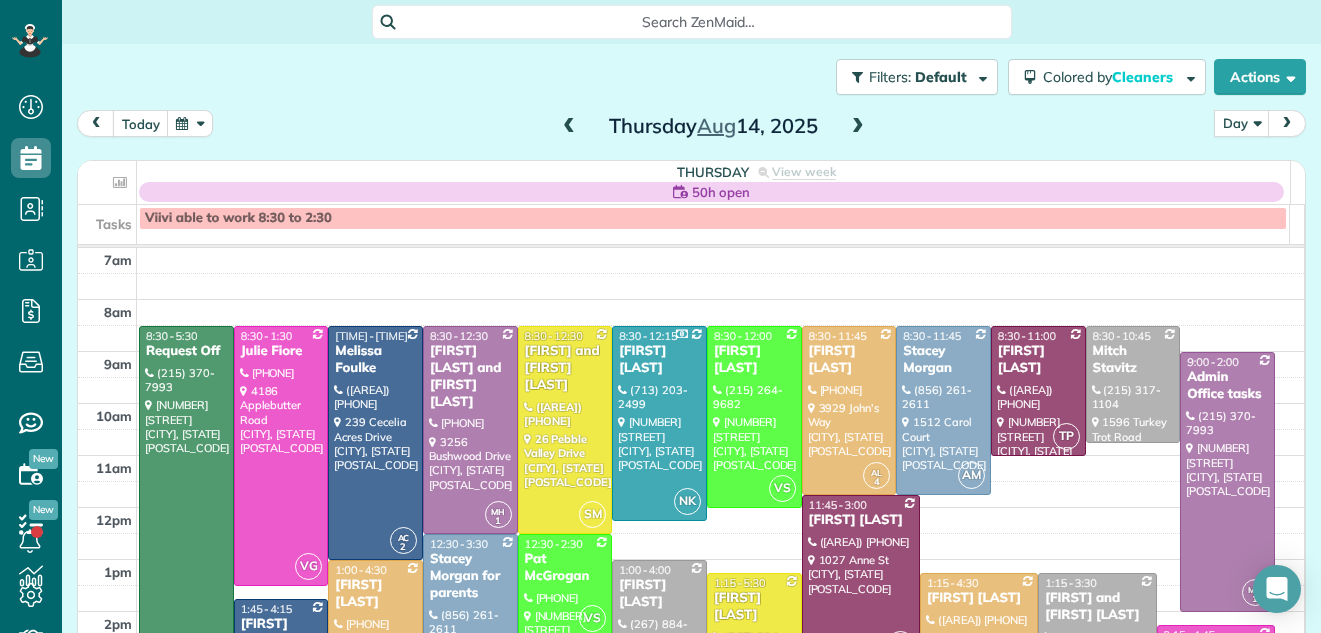 click at bounding box center [569, 127] 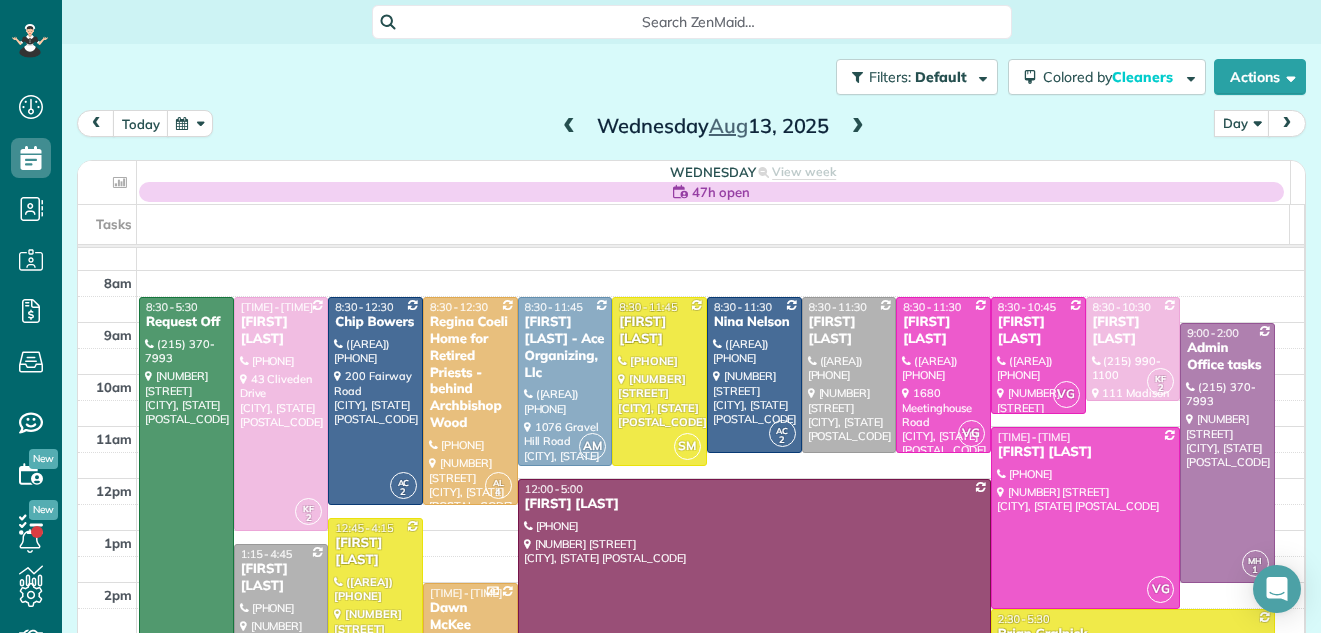 scroll, scrollTop: 47, scrollLeft: 0, axis: vertical 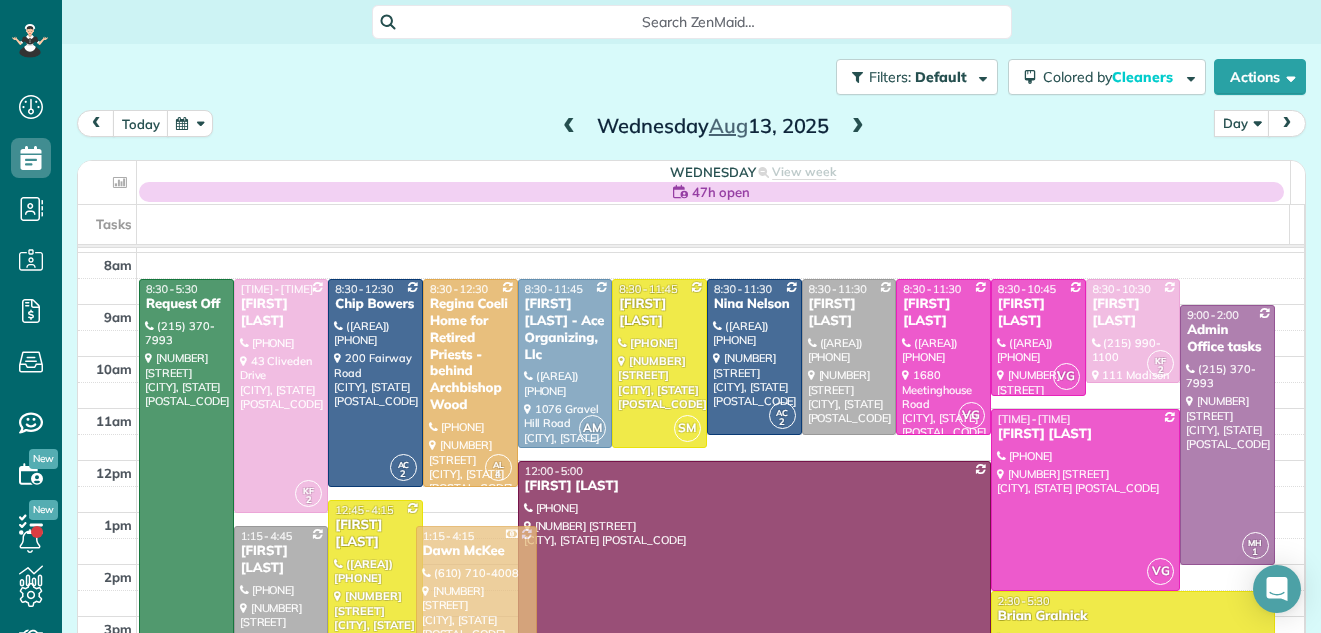 drag, startPoint x: 434, startPoint y: 576, endPoint x: 440, endPoint y: 535, distance: 41.4367 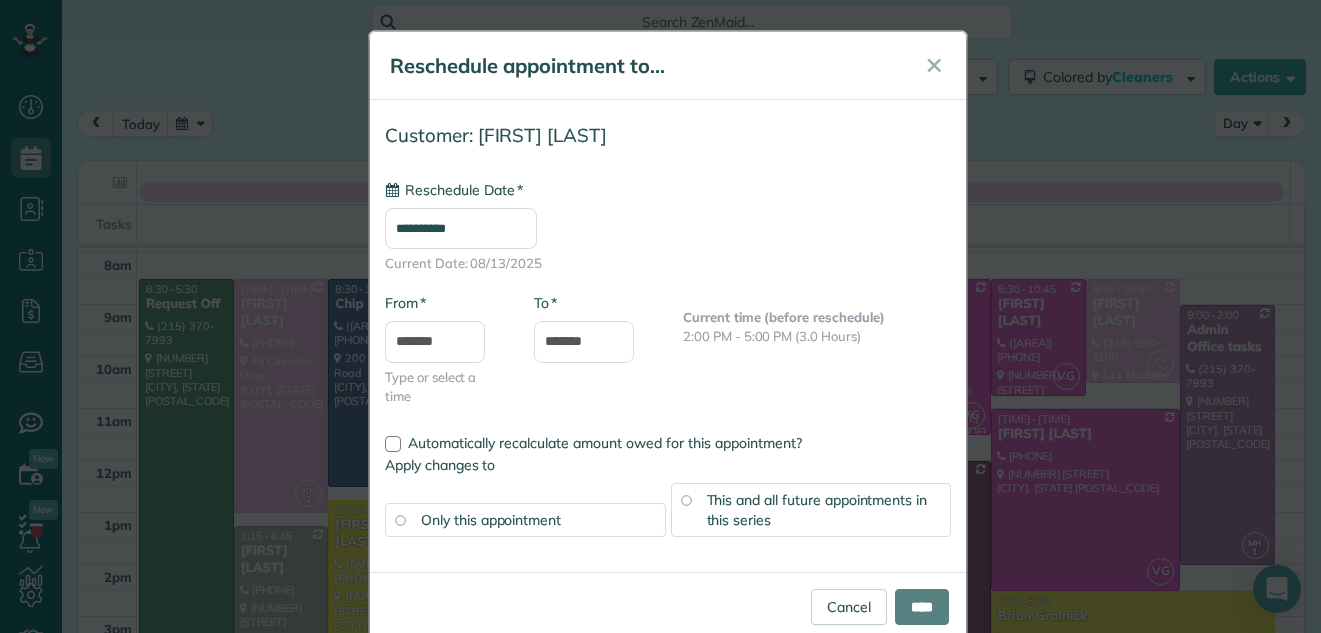 type on "**********" 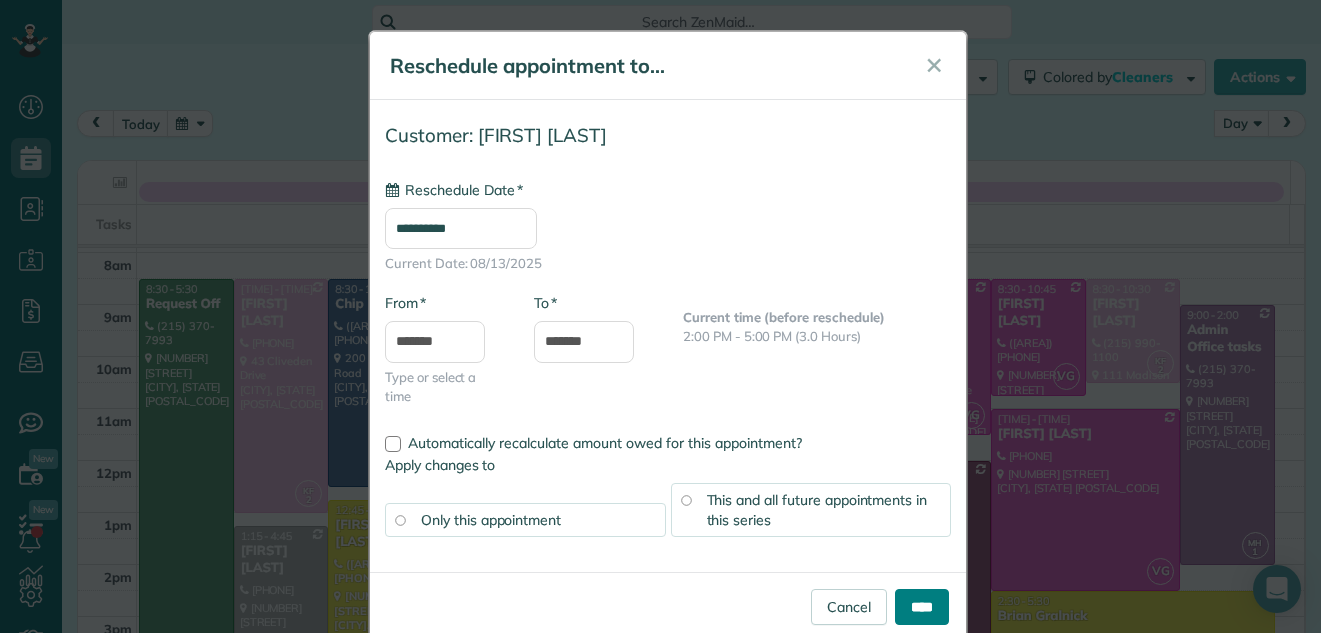click on "****" at bounding box center [922, 607] 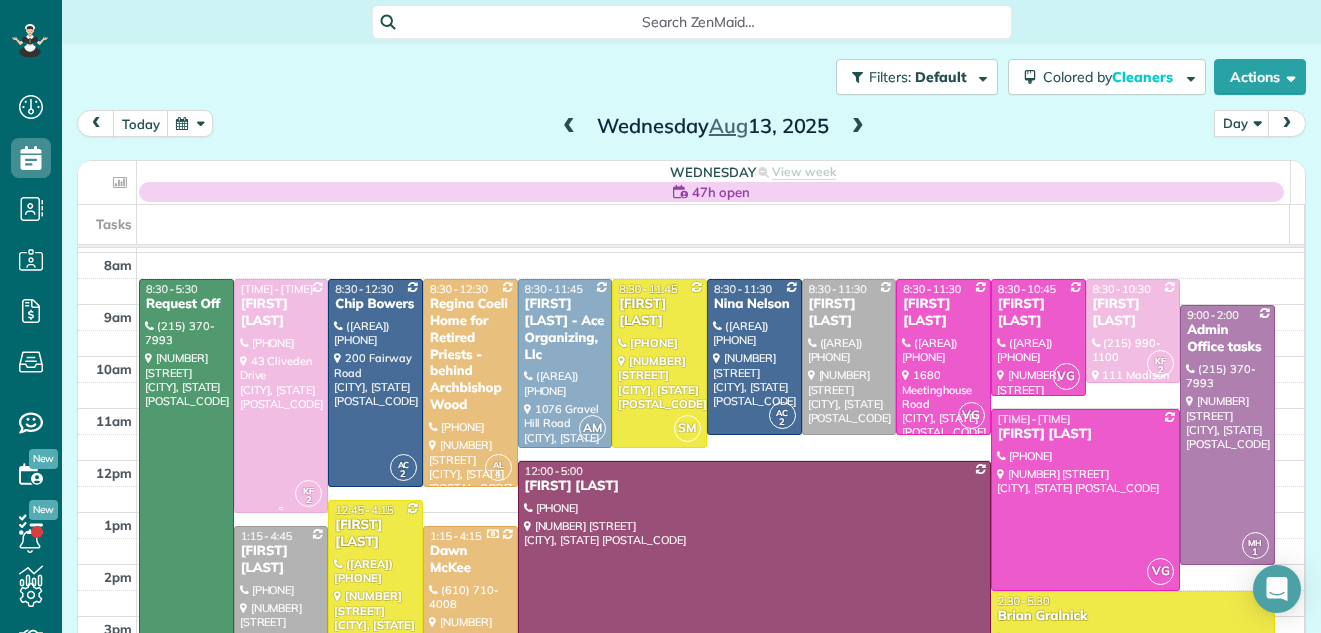 click at bounding box center (281, 396) 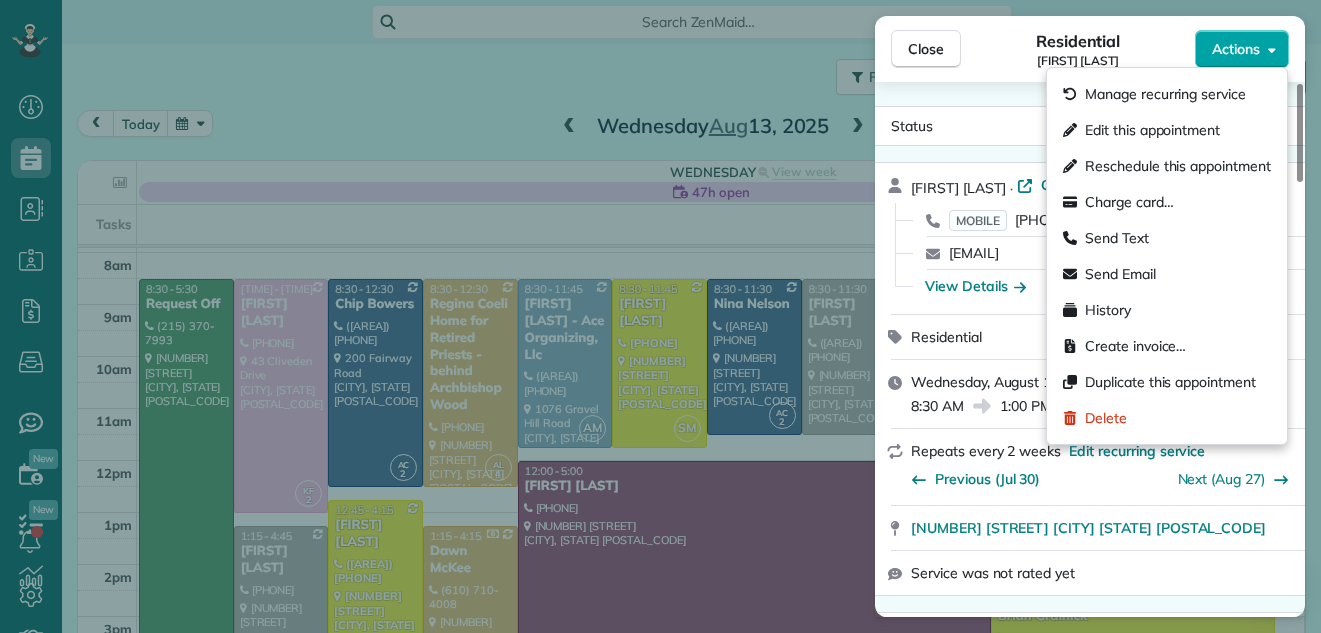 click on "Actions" at bounding box center (1242, 49) 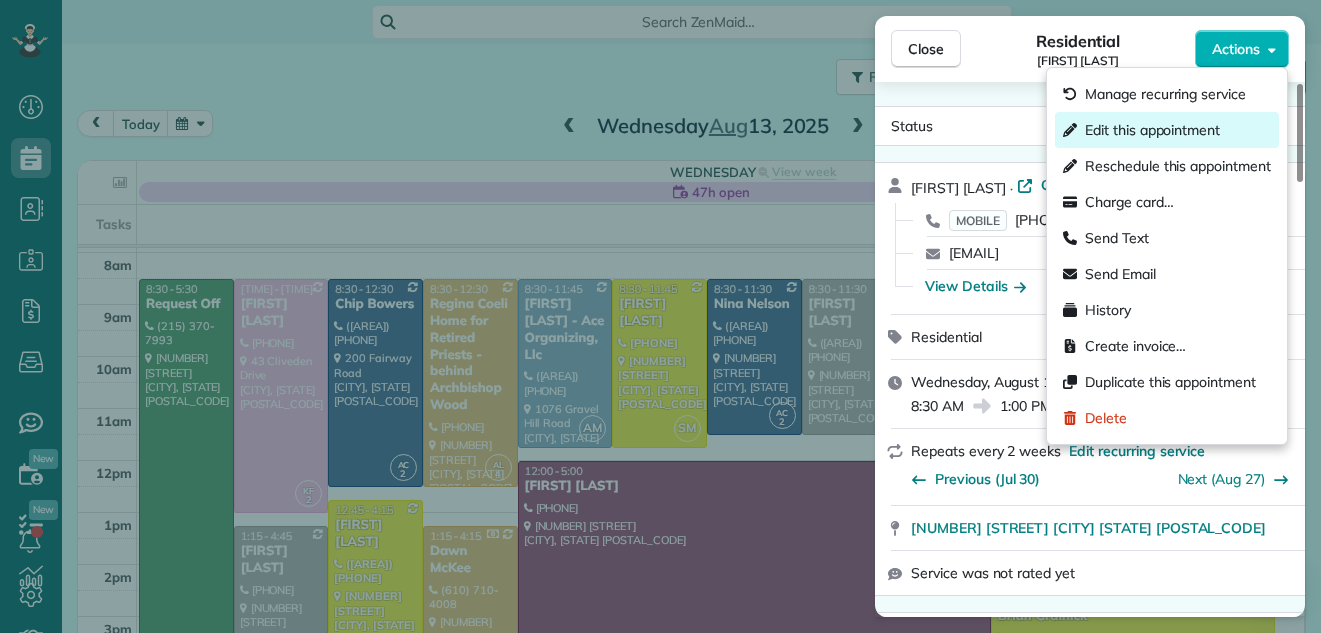 click on "Edit this appointment" at bounding box center [1152, 130] 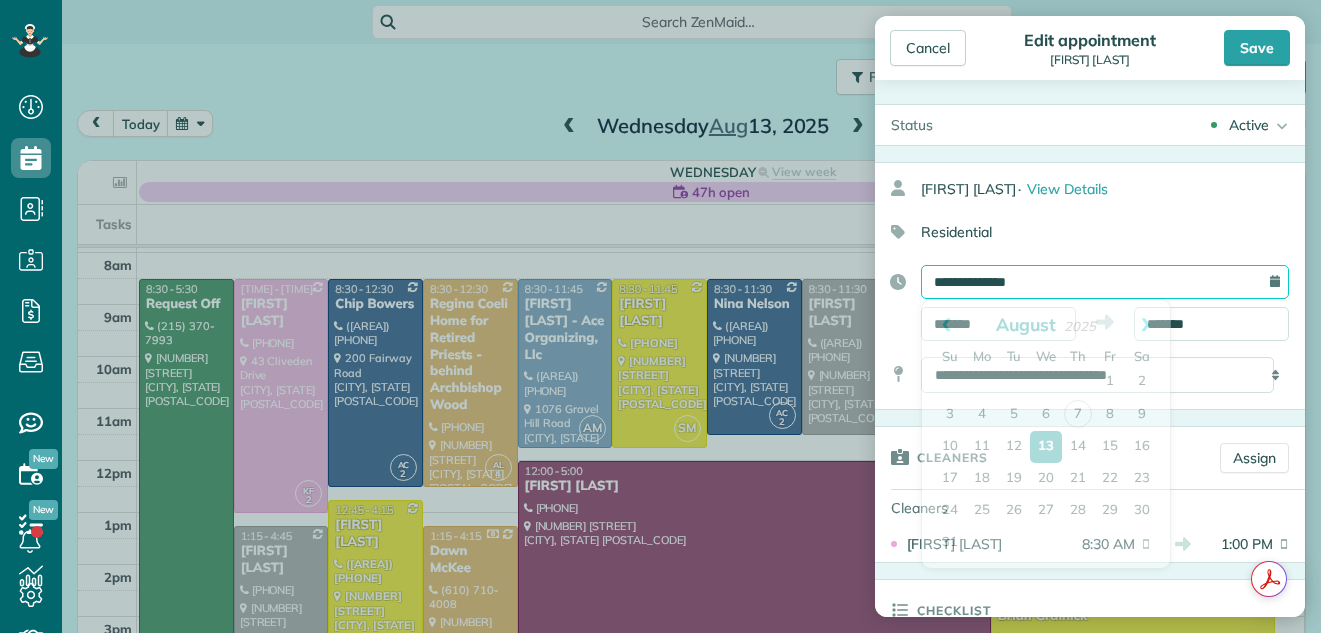 click on "**********" at bounding box center (1105, 282) 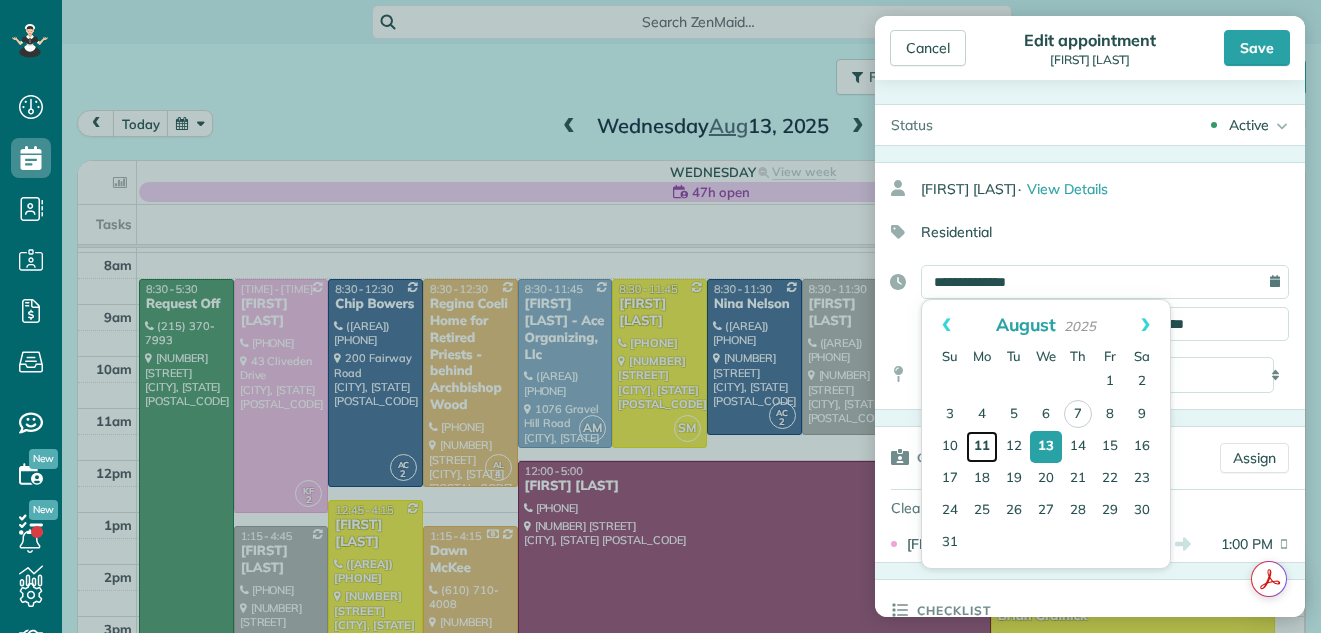 click on "11" at bounding box center (982, 447) 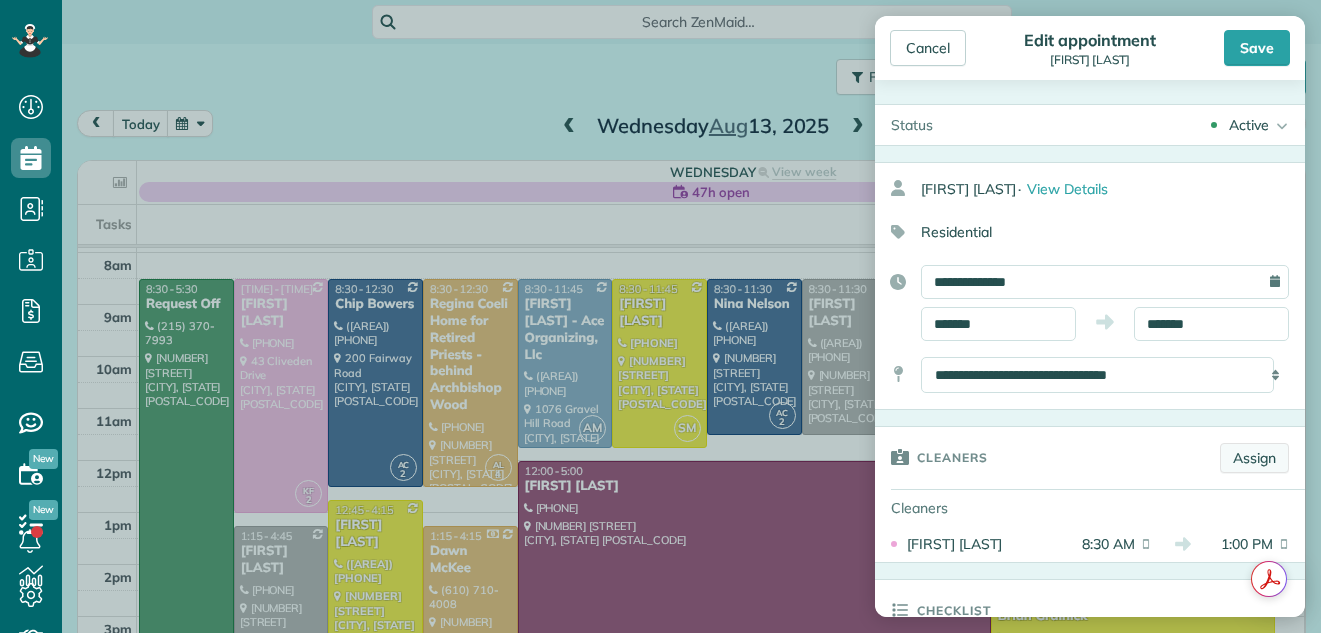 click on "Assign" at bounding box center [1254, 458] 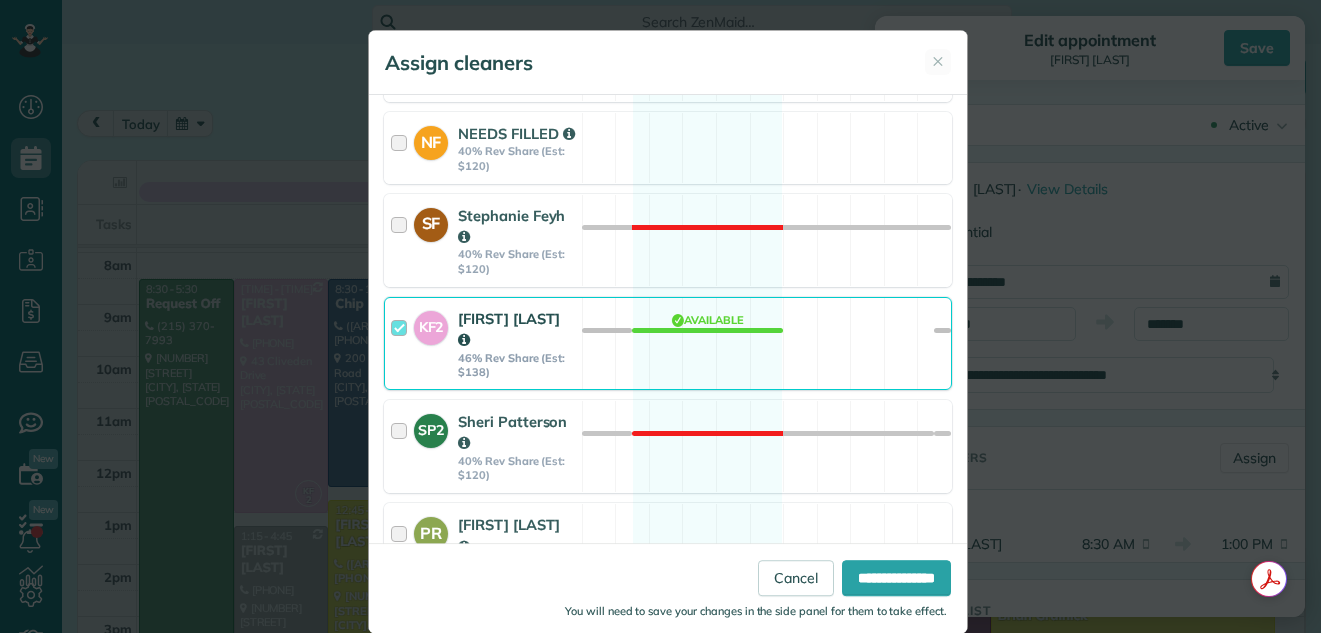 scroll, scrollTop: 1263, scrollLeft: 0, axis: vertical 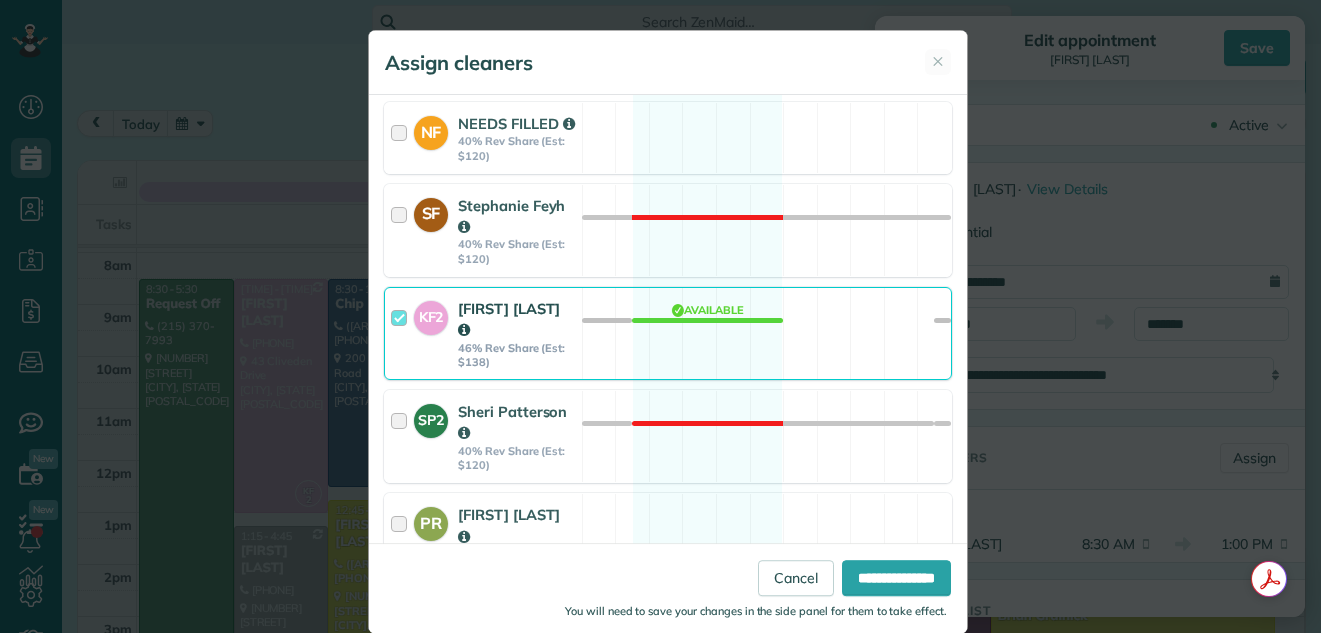 click at bounding box center [402, 333] 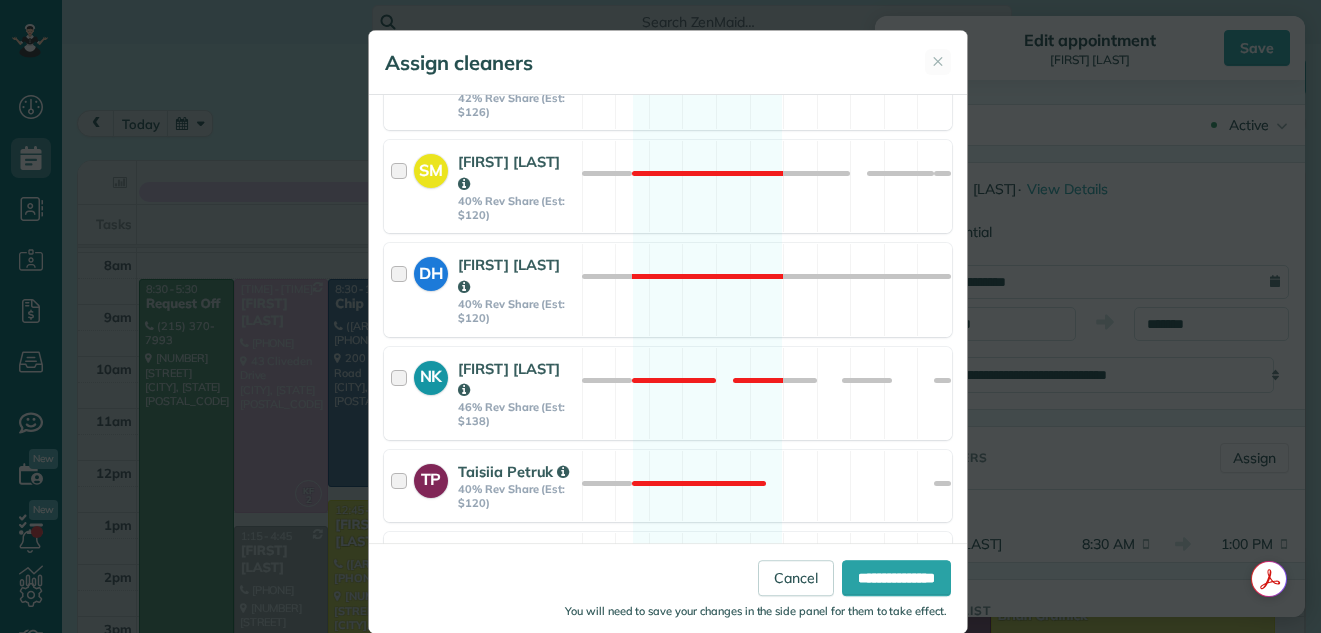 scroll, scrollTop: 1824, scrollLeft: 0, axis: vertical 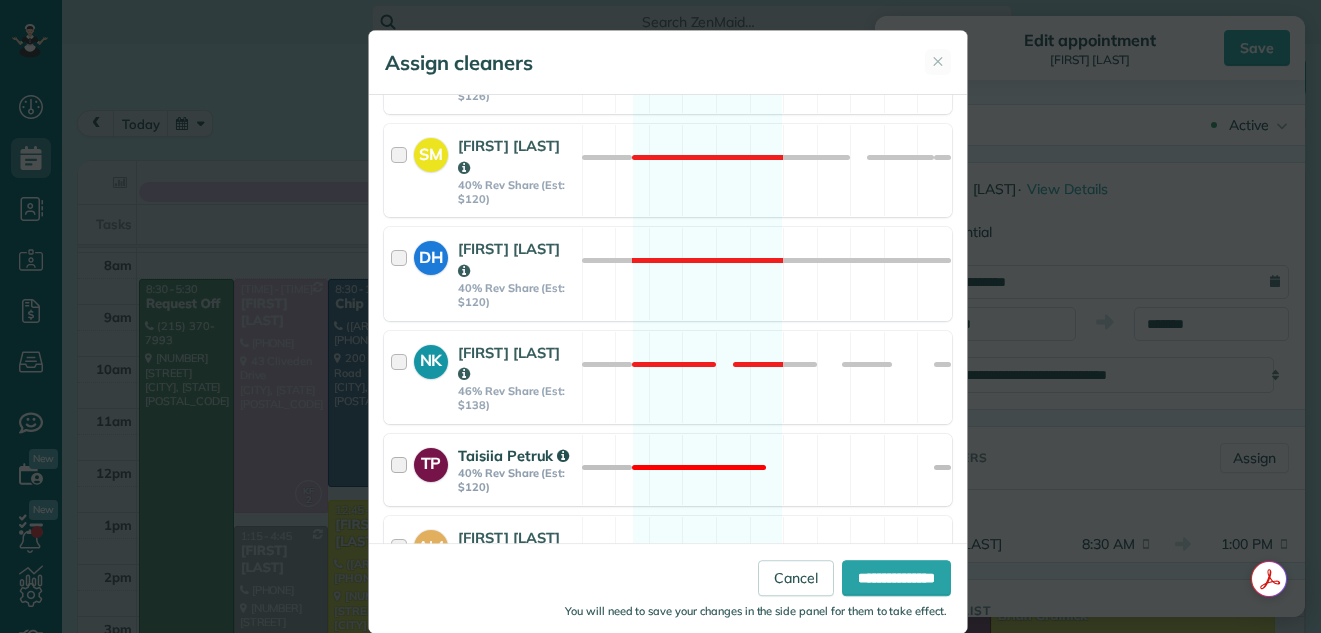 click at bounding box center (402, 470) 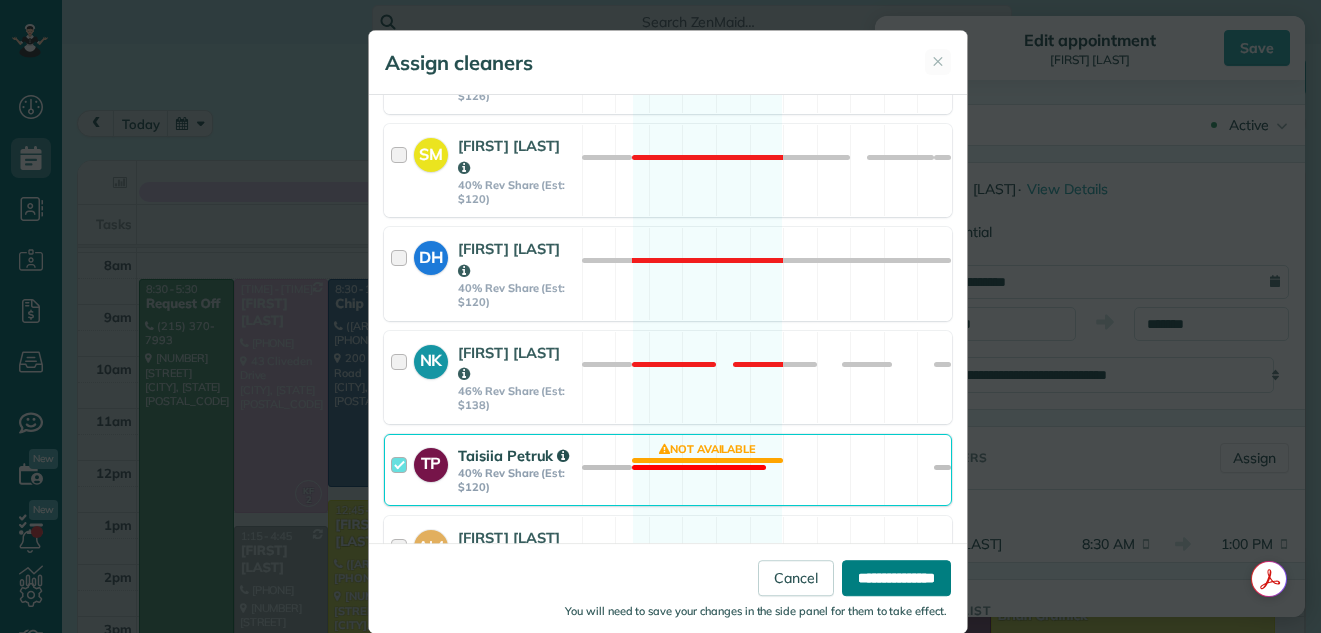 click on "**********" at bounding box center (896, 578) 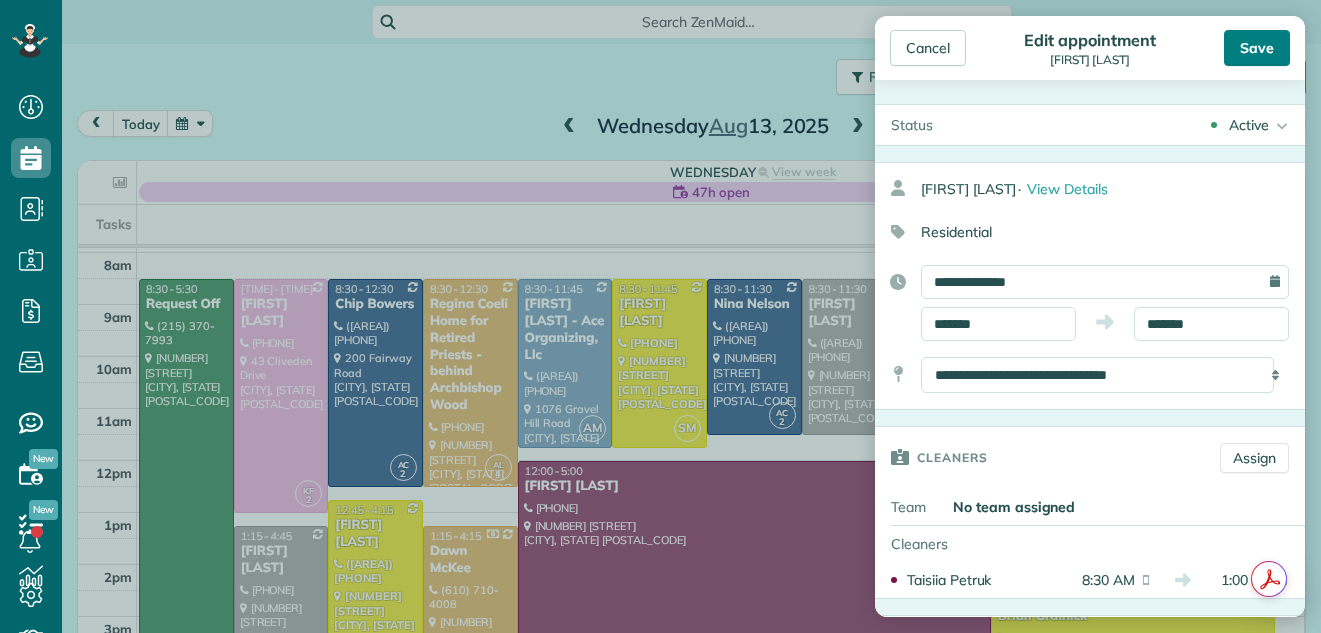 click on "Save" at bounding box center [1257, 48] 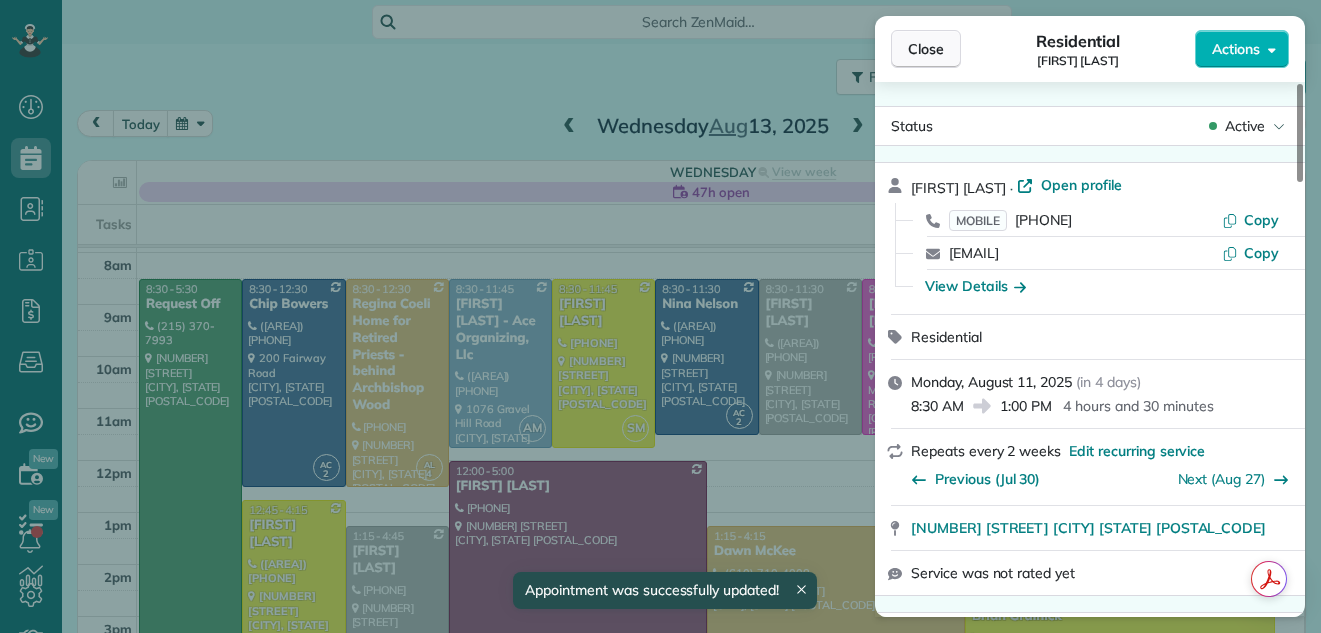 click on "Close" at bounding box center (926, 49) 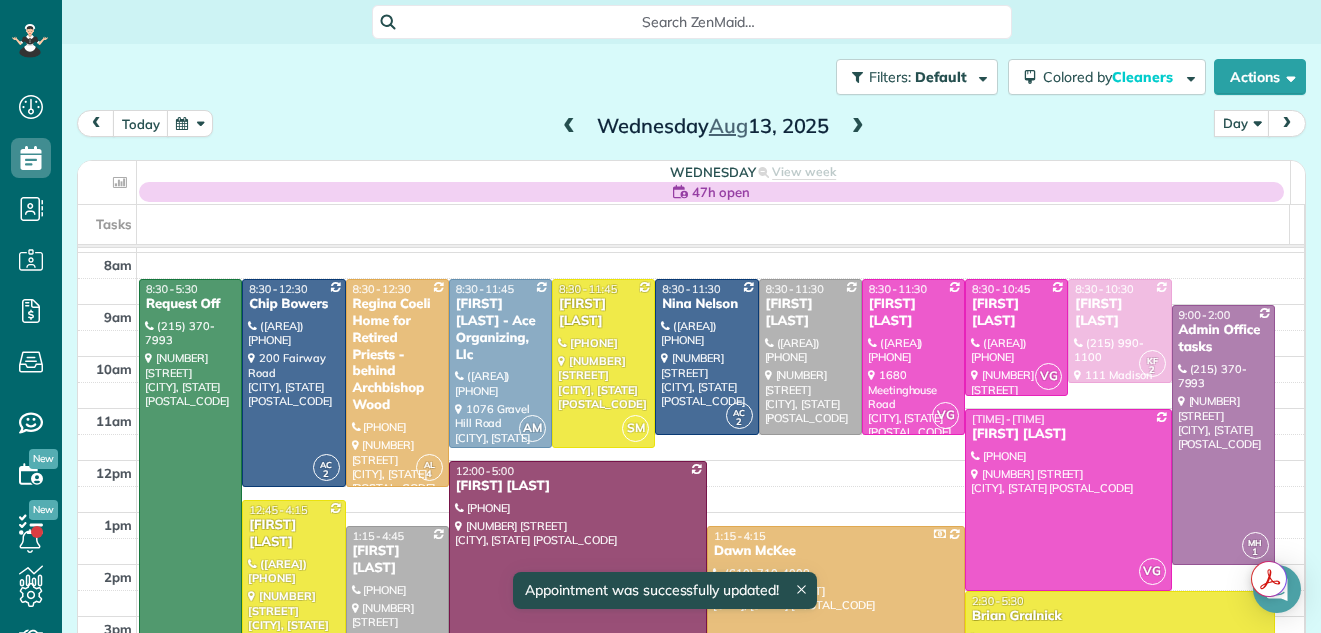 click at bounding box center (569, 127) 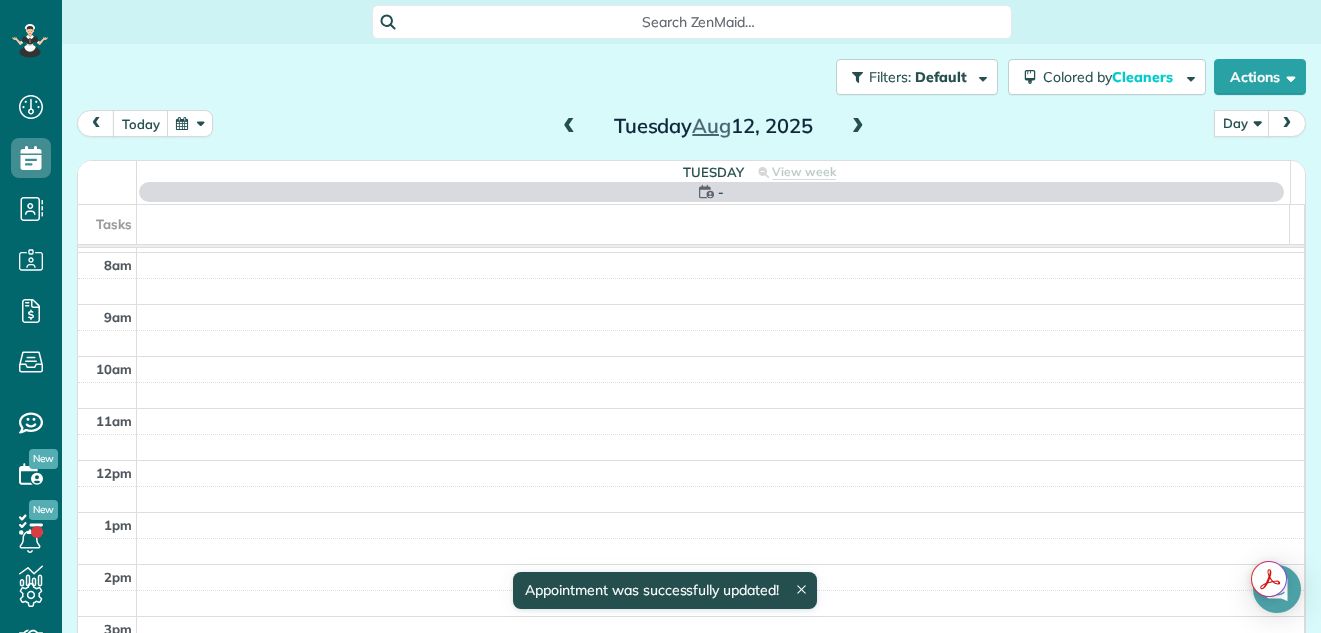 scroll, scrollTop: 0, scrollLeft: 0, axis: both 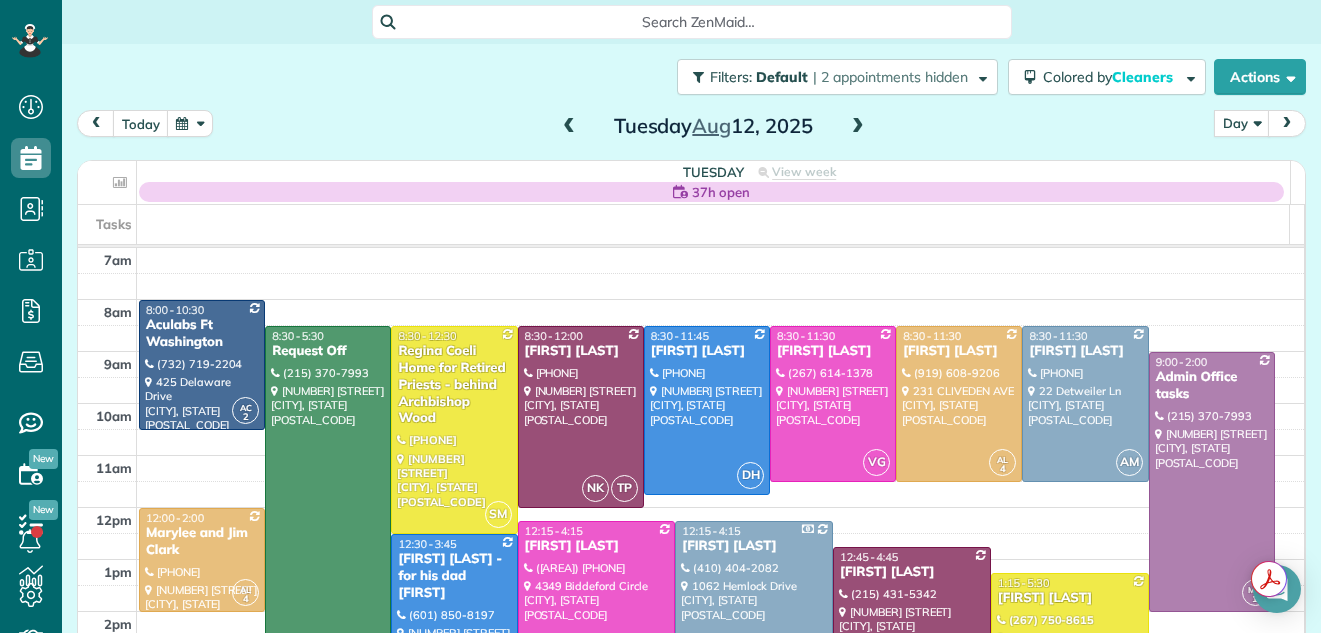click at bounding box center [569, 127] 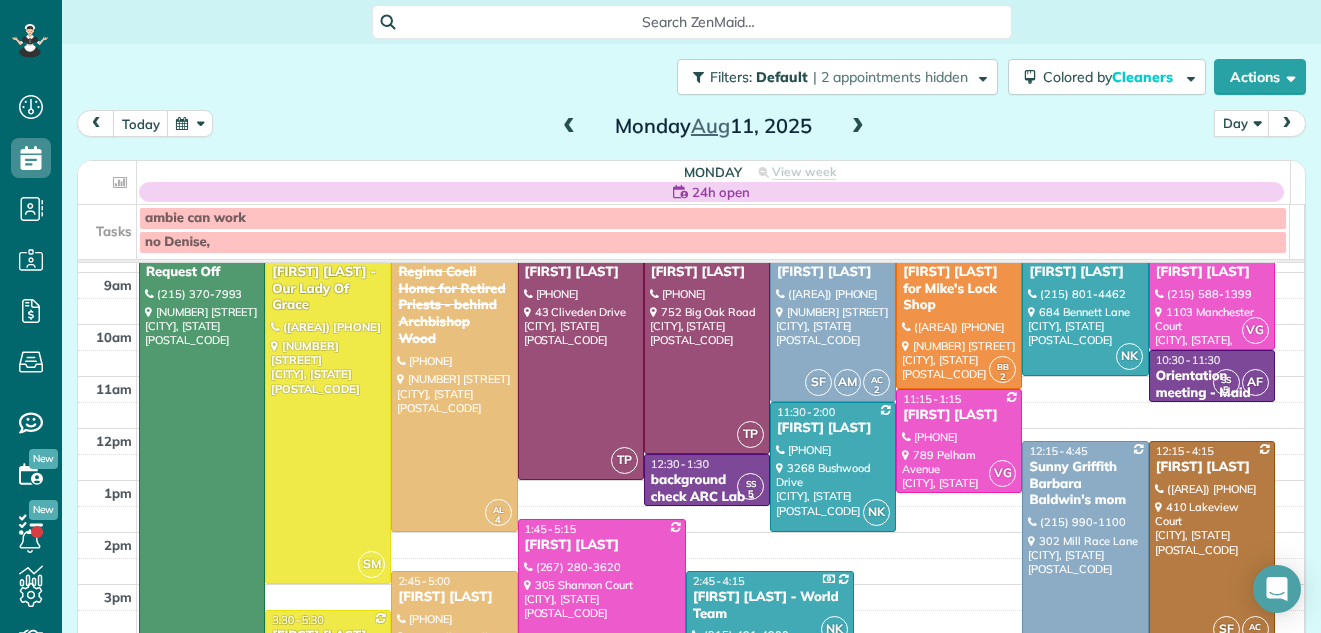 scroll, scrollTop: 111, scrollLeft: 0, axis: vertical 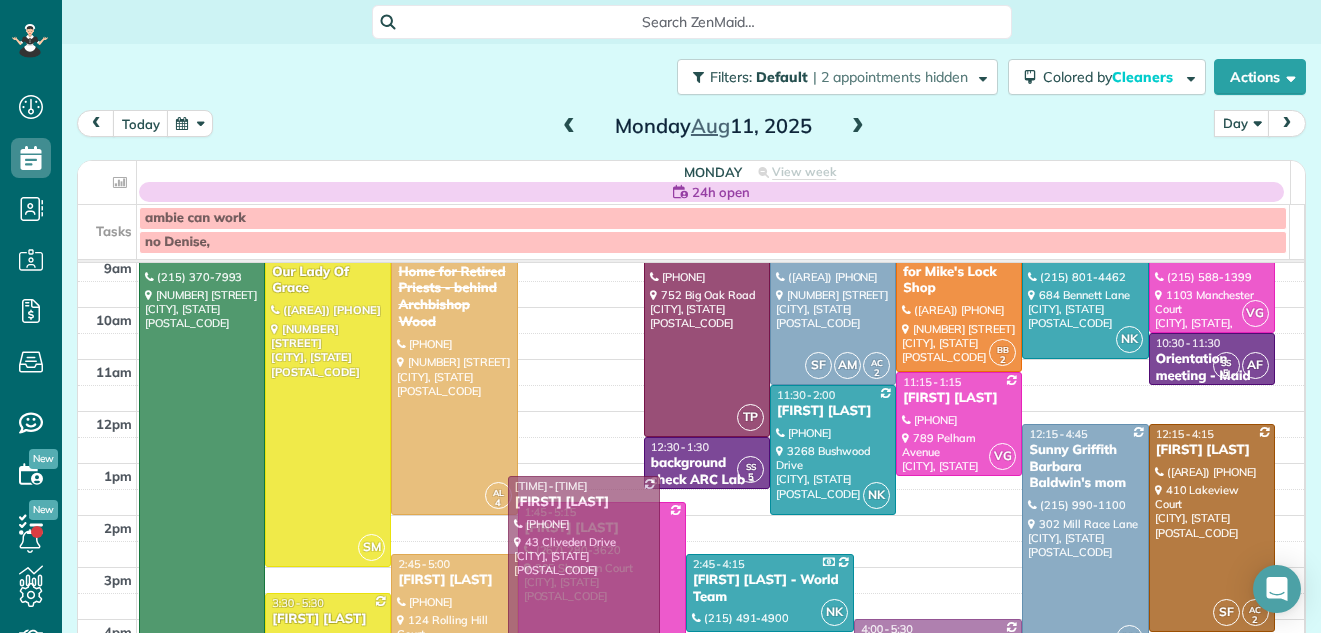 drag, startPoint x: 574, startPoint y: 298, endPoint x: 525, endPoint y: 542, distance: 248.87146 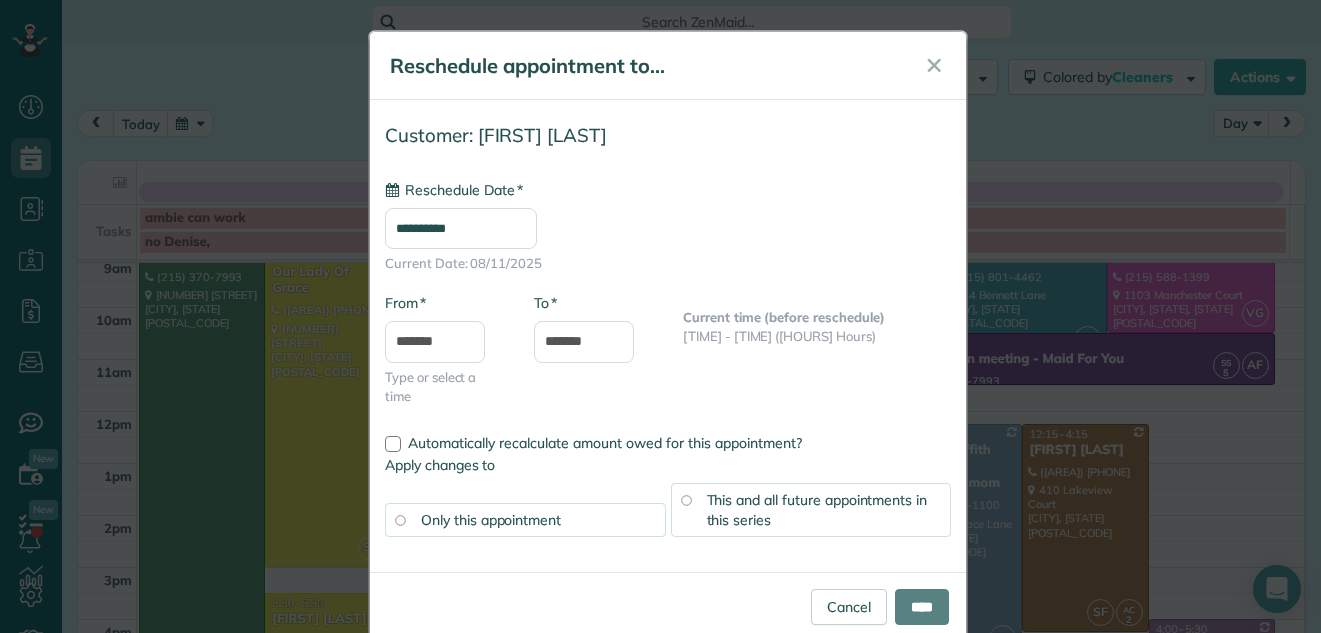 type on "**********" 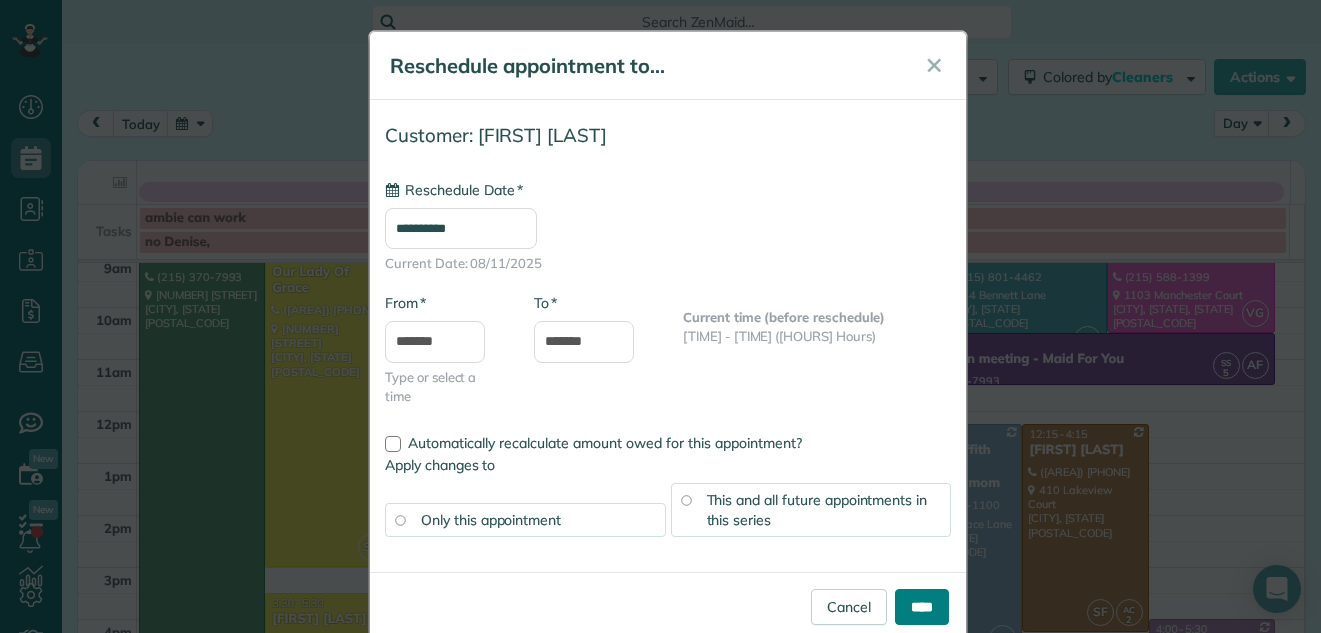 click on "****" at bounding box center [922, 607] 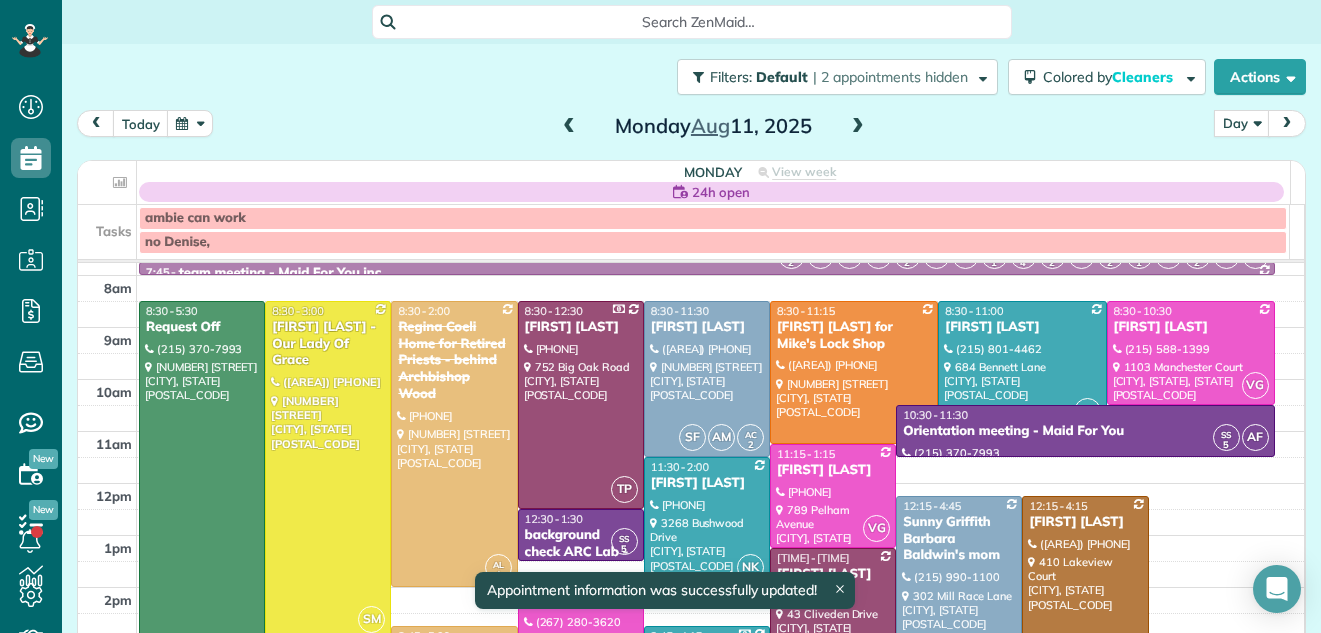 scroll, scrollTop: 31, scrollLeft: 0, axis: vertical 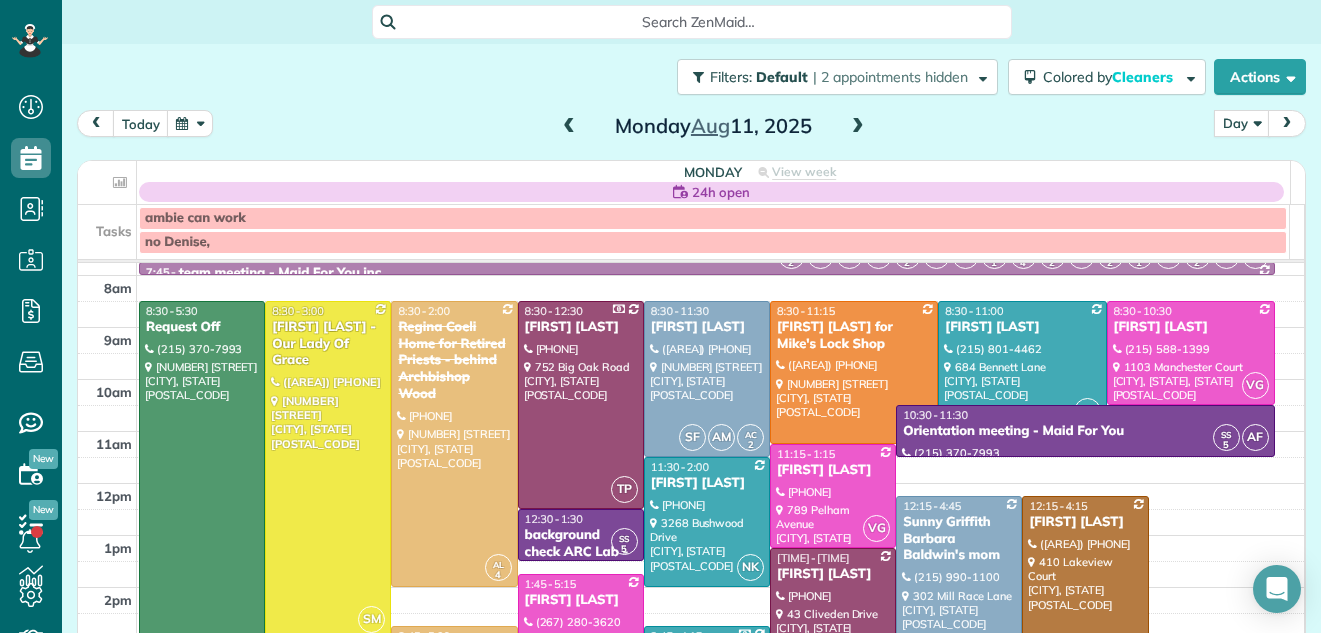 click on "Sunny Griffith Barbara Baldwin's mom" at bounding box center (959, 539) 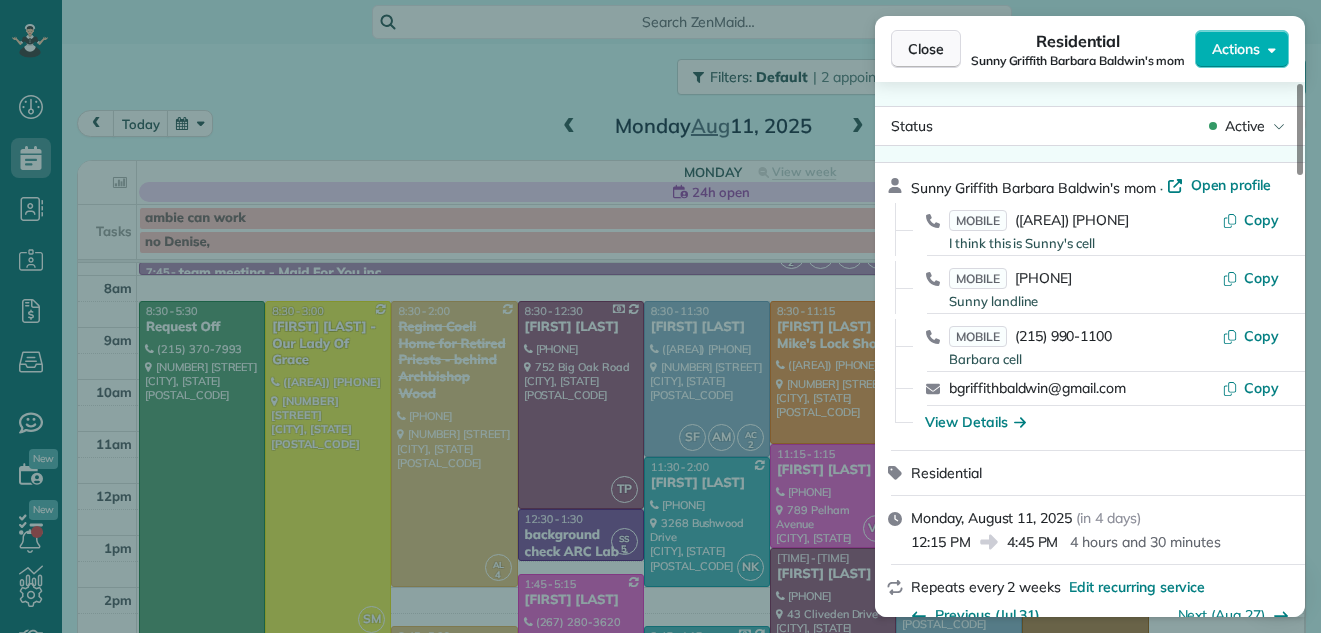 click on "Close" at bounding box center [926, 49] 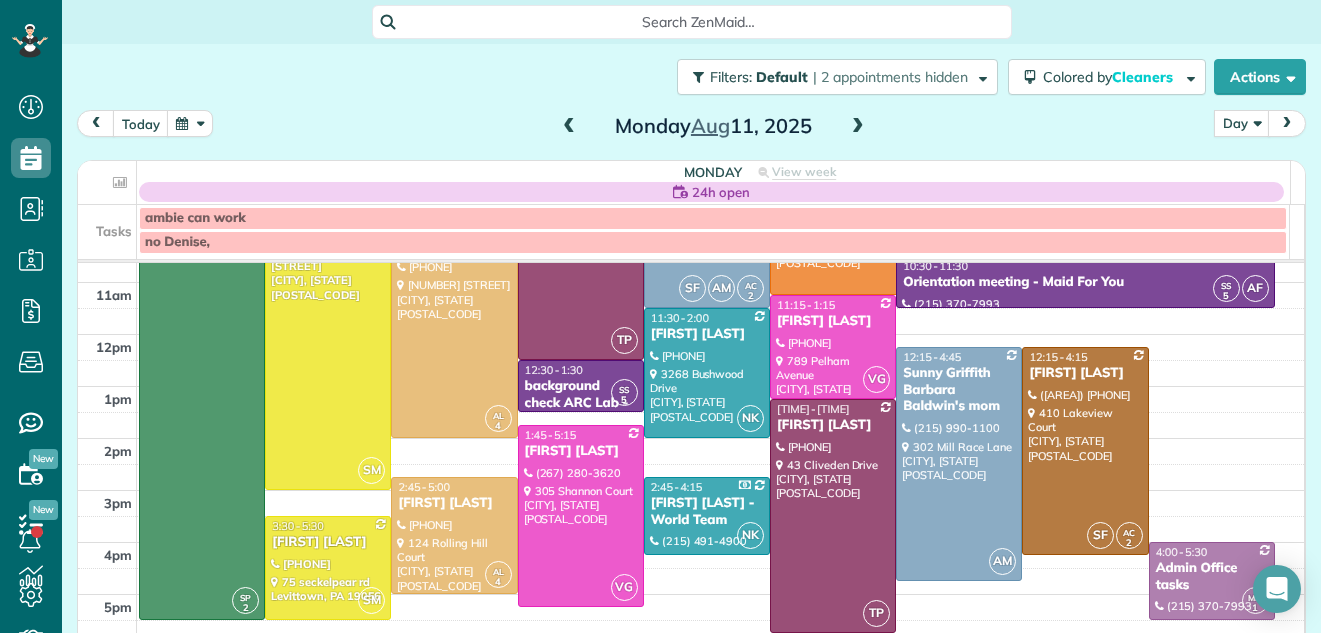 scroll, scrollTop: 204, scrollLeft: 0, axis: vertical 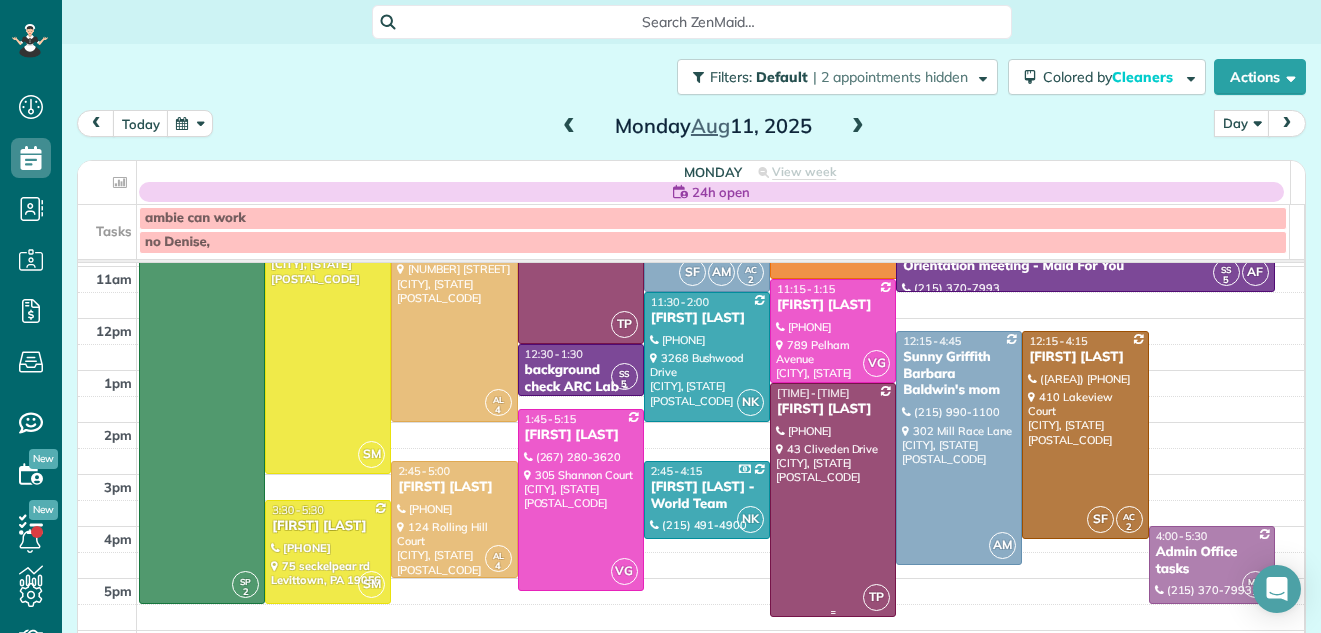 click at bounding box center [833, 500] 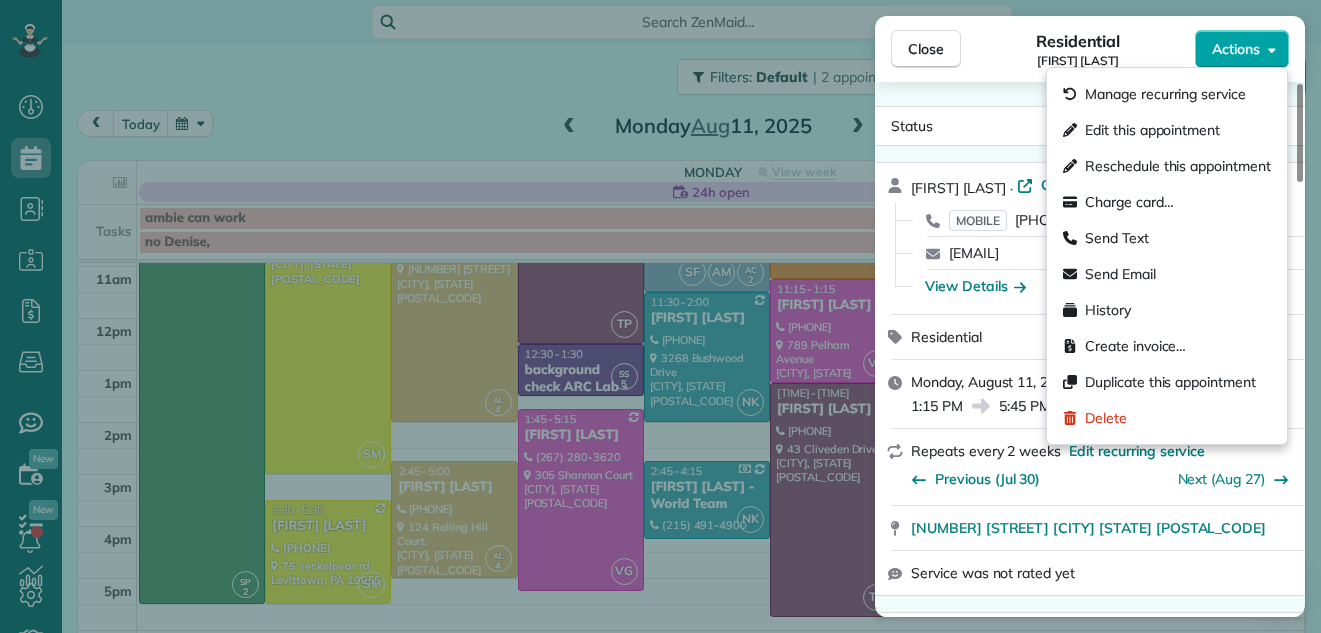 click on "Actions" at bounding box center [1236, 49] 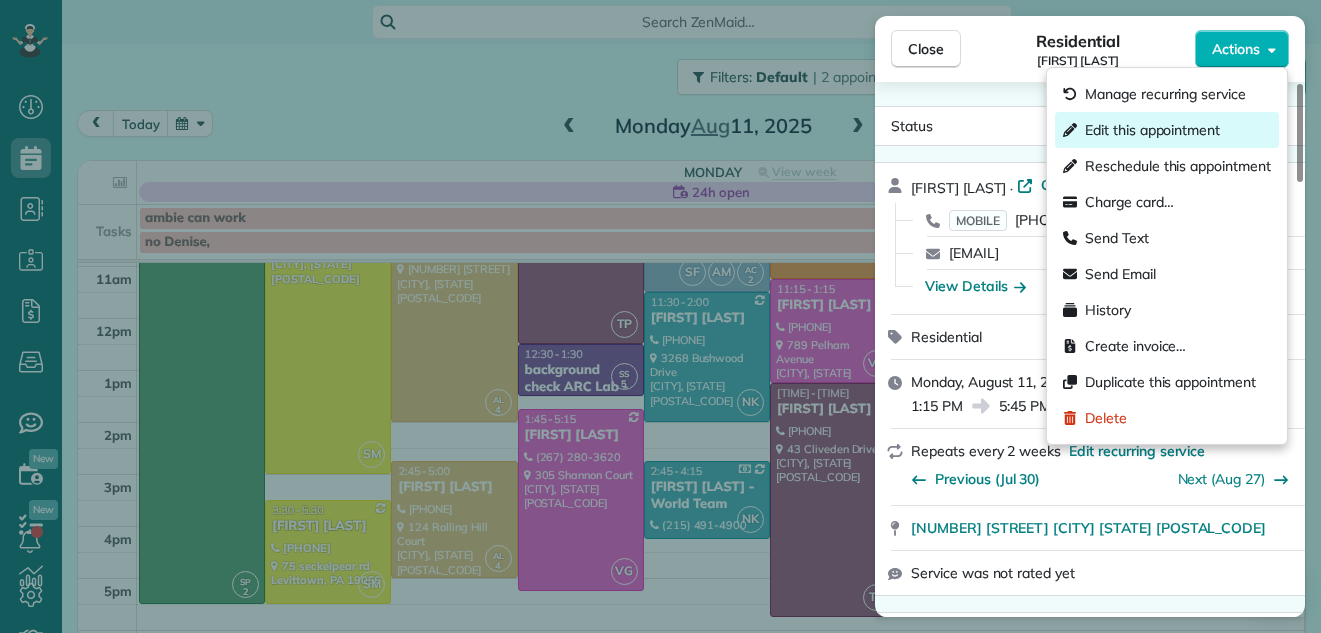 click on "Edit this appointment" at bounding box center (1152, 130) 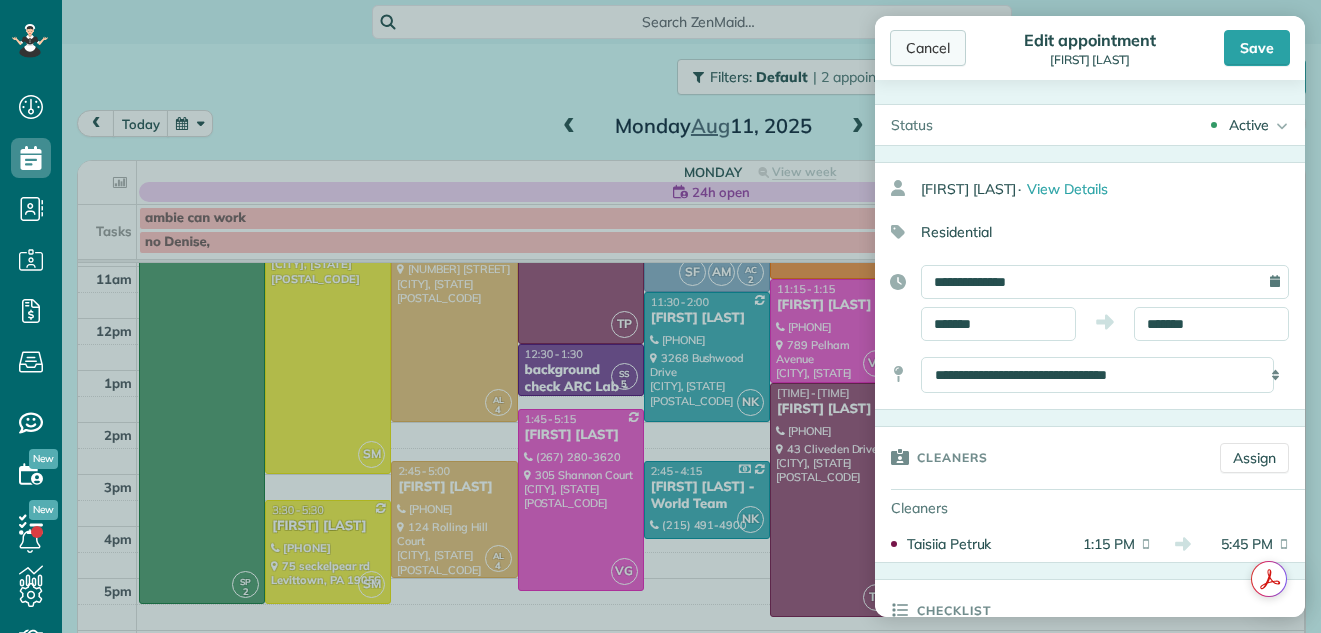 click on "Cancel" at bounding box center [928, 48] 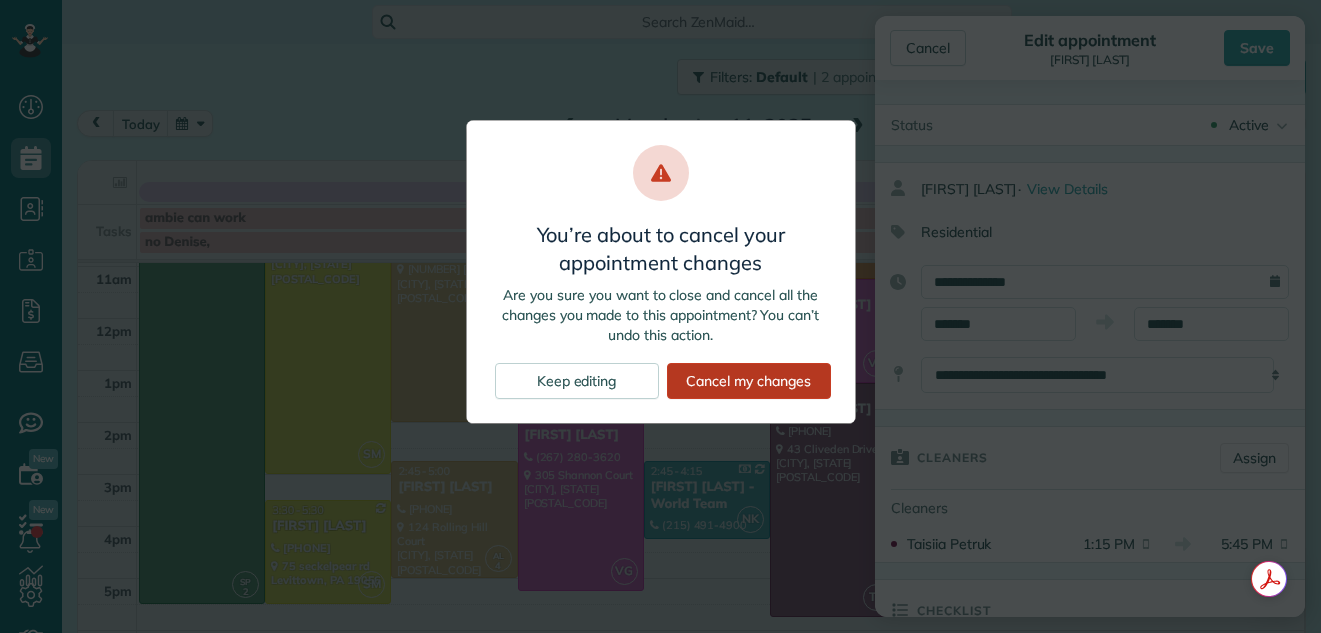 click on "Cancel my changes" at bounding box center (749, 381) 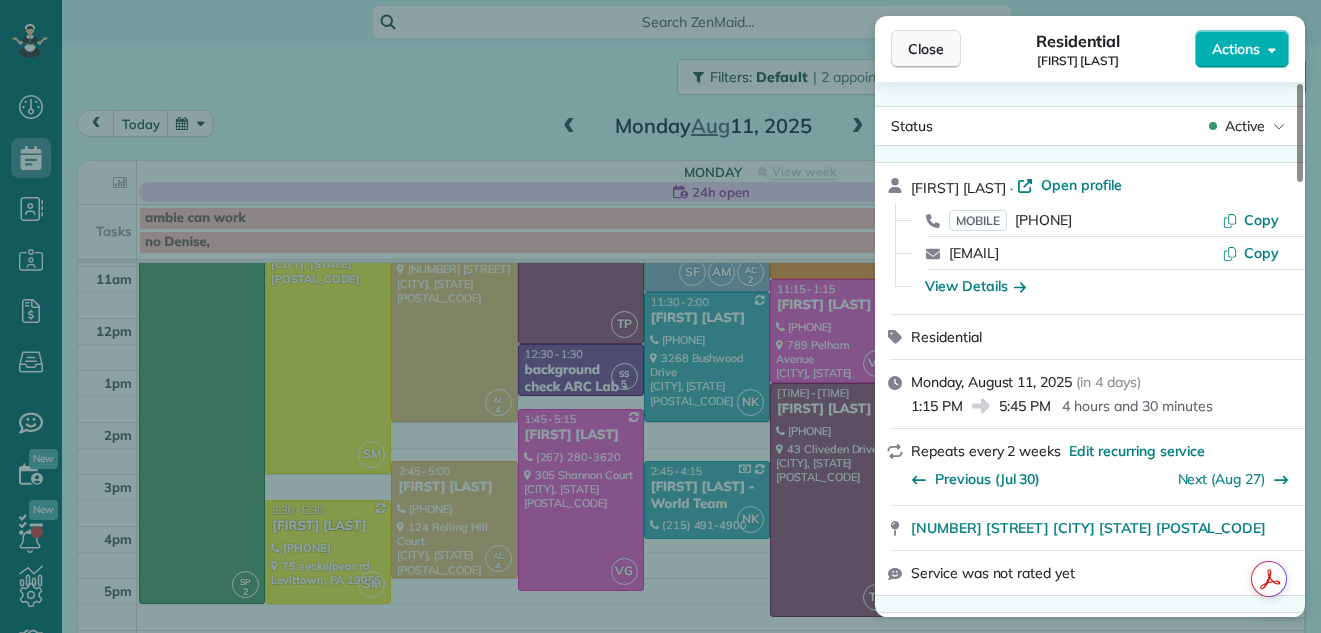 click on "Close" at bounding box center [926, 49] 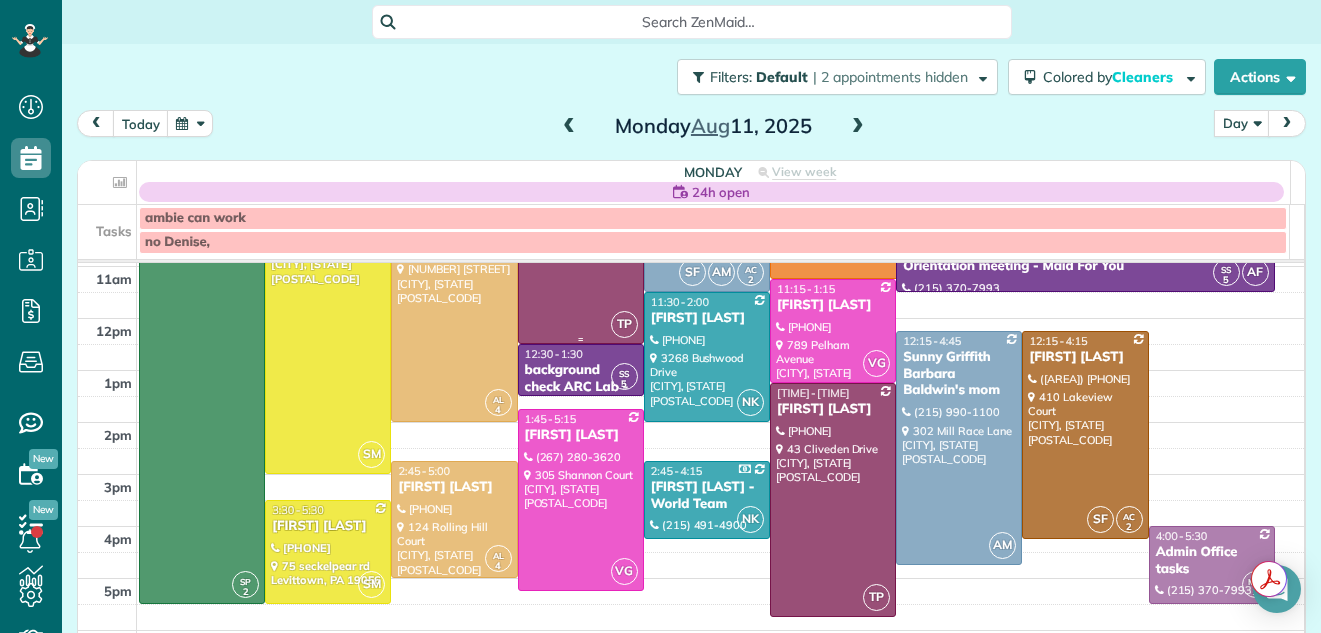 click at bounding box center (581, 240) 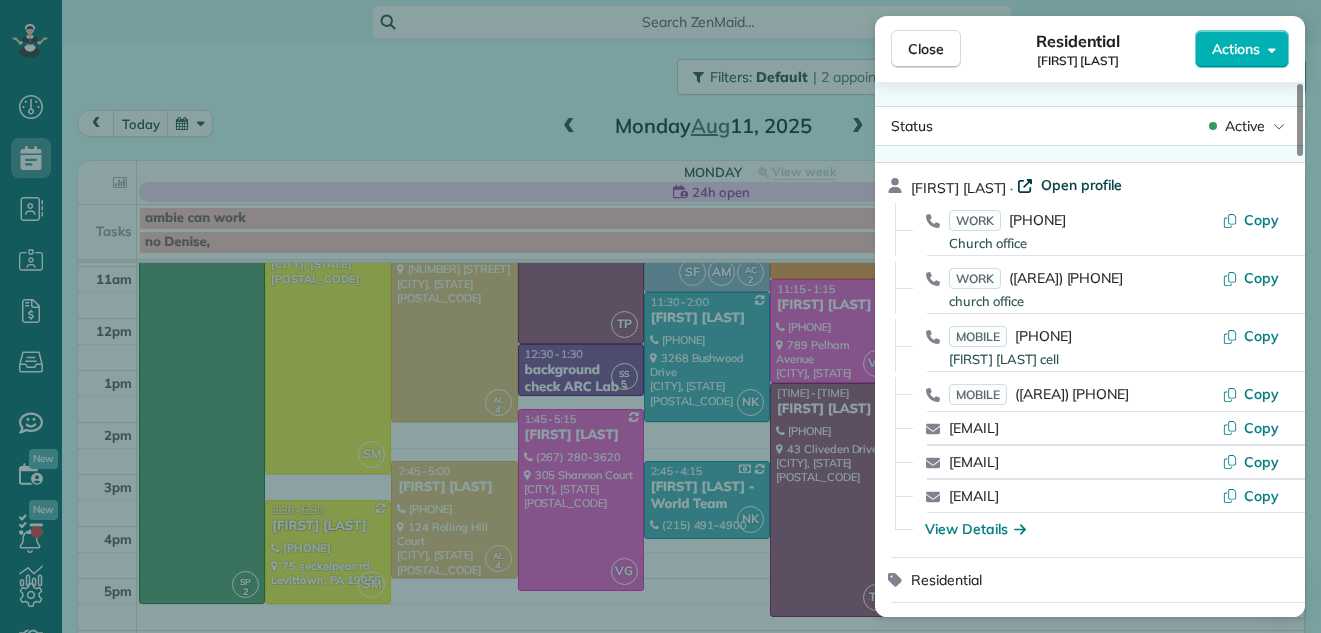 click on "Open profile" at bounding box center (1081, 185) 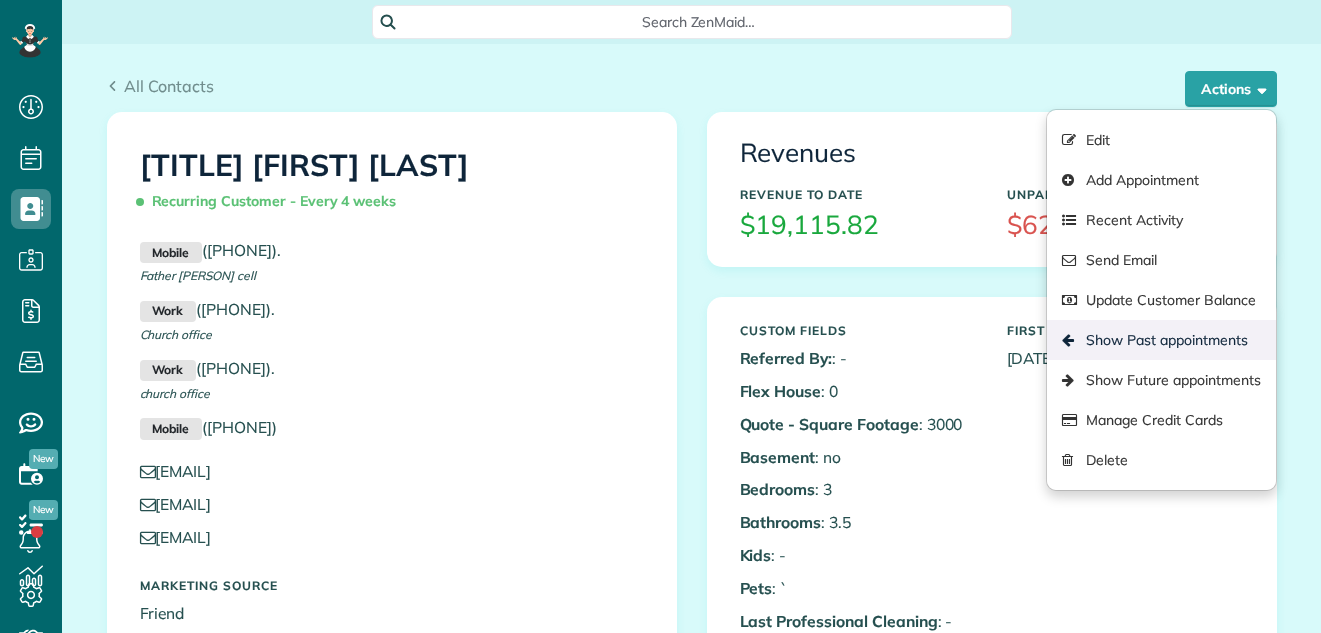 scroll, scrollTop: 0, scrollLeft: 0, axis: both 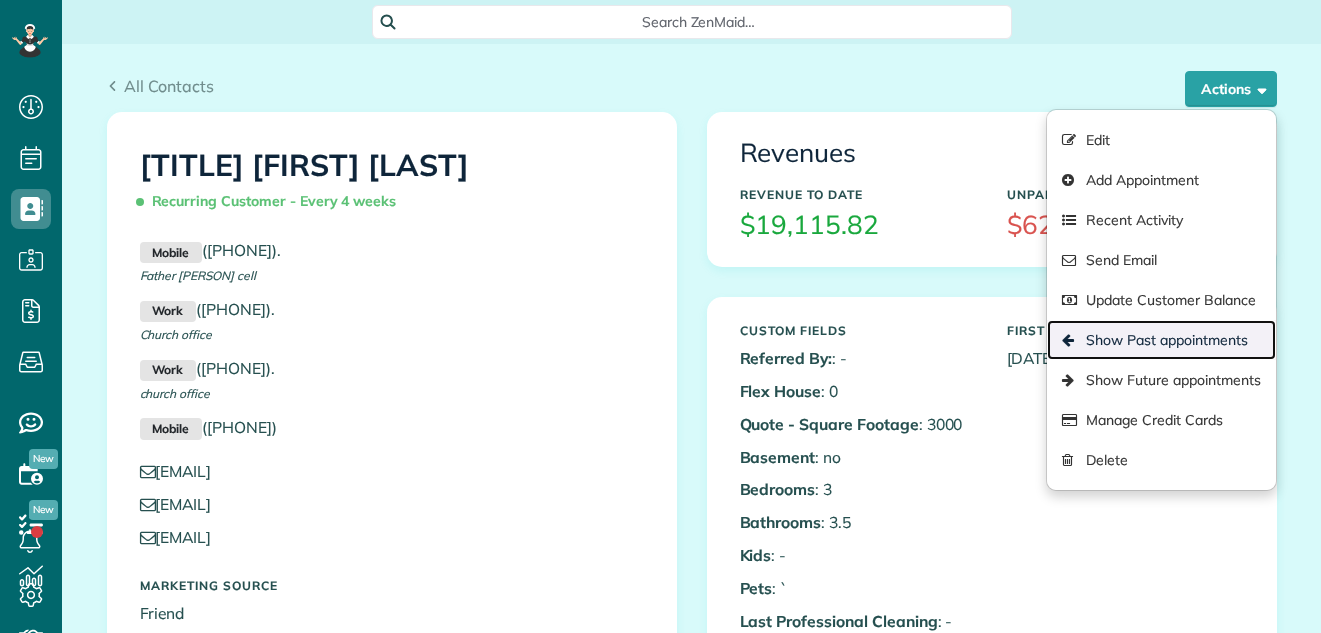 click on "Show Past appointments" at bounding box center [1161, 340] 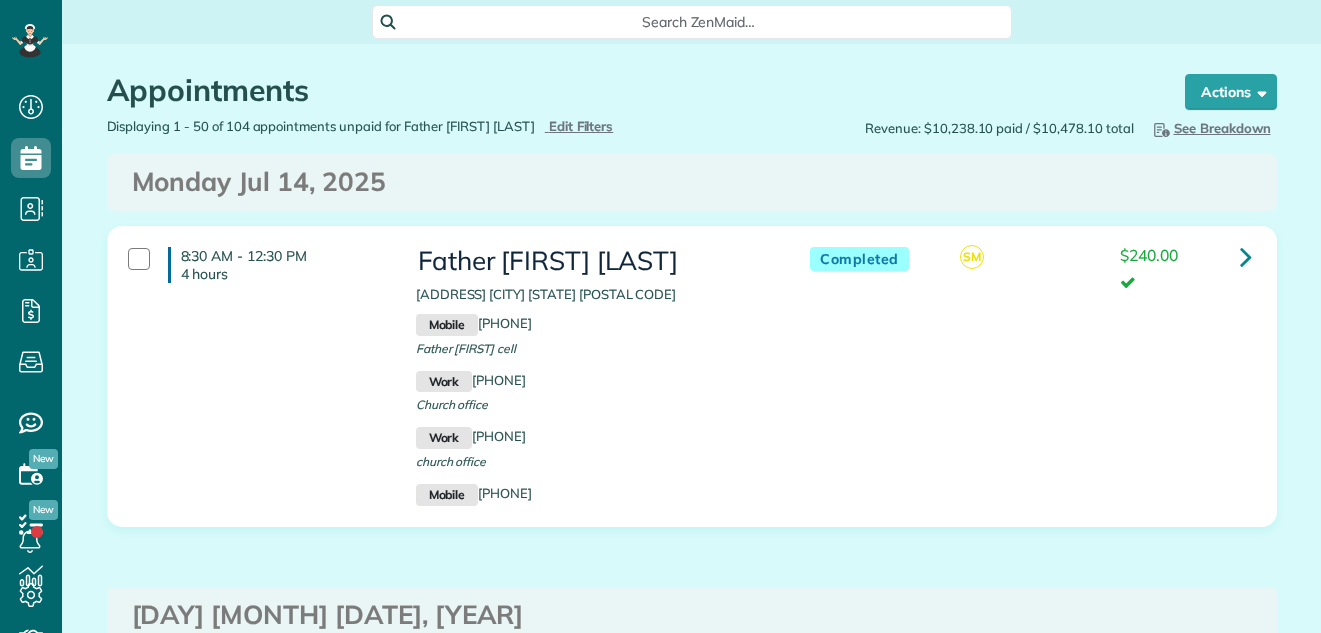 scroll, scrollTop: 0, scrollLeft: 0, axis: both 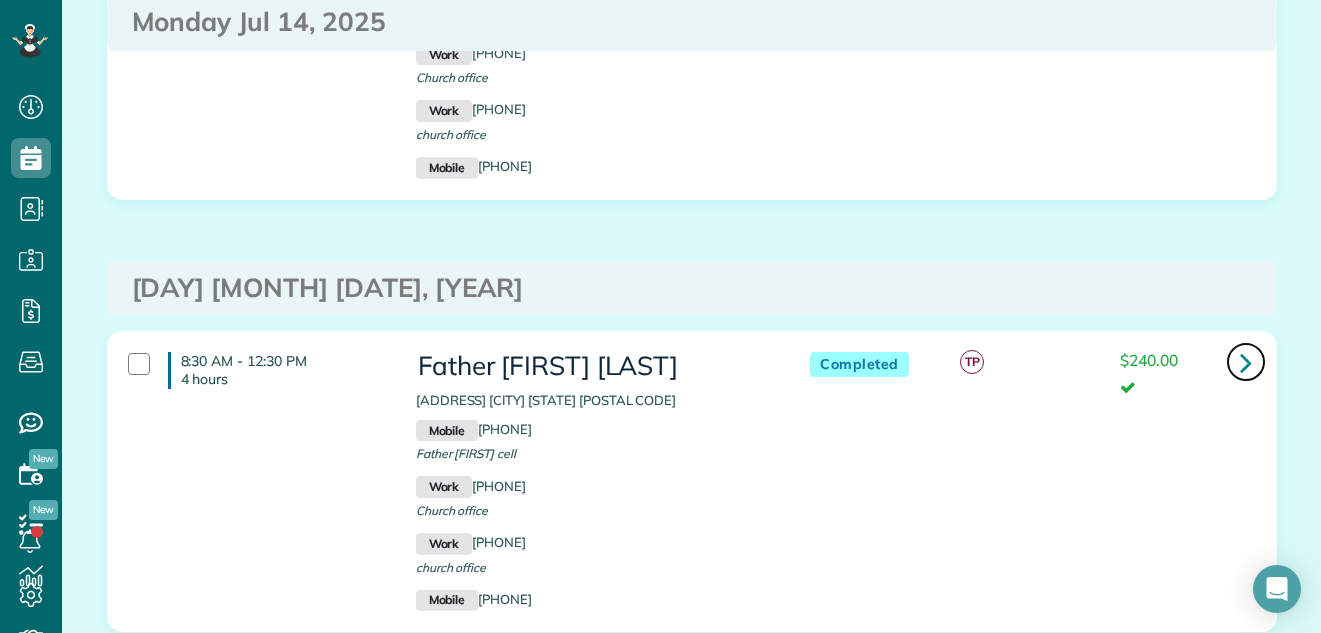 click at bounding box center [1246, 362] 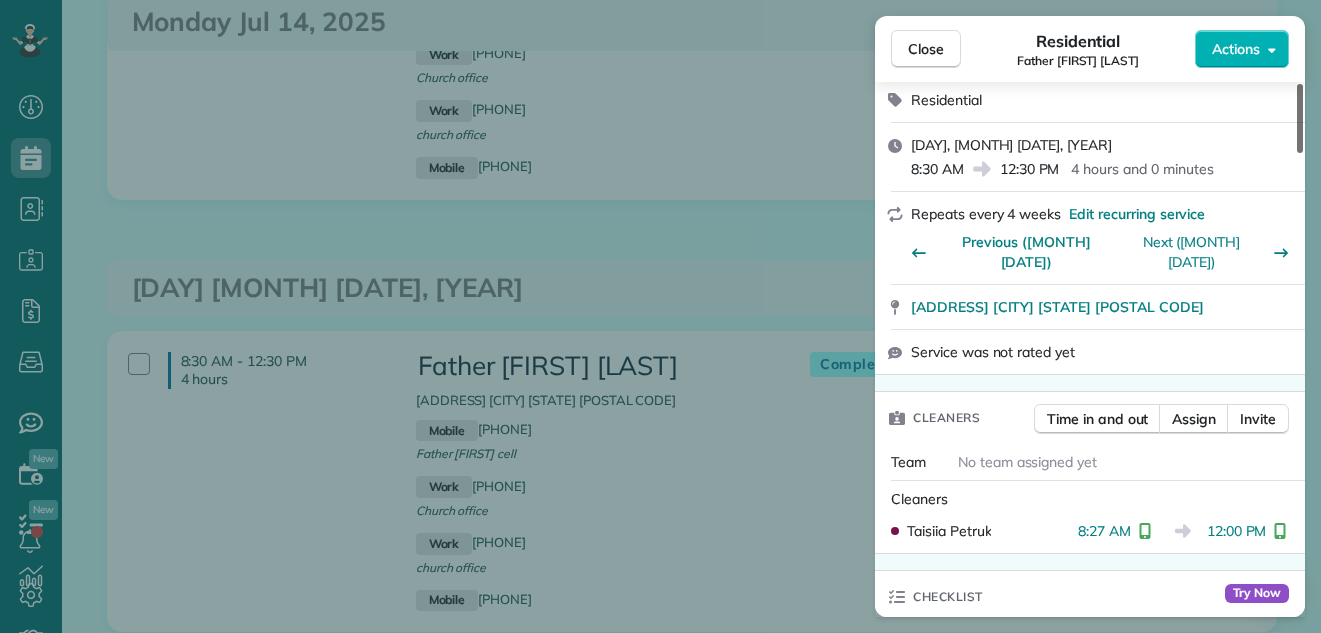 scroll, scrollTop: 609, scrollLeft: 0, axis: vertical 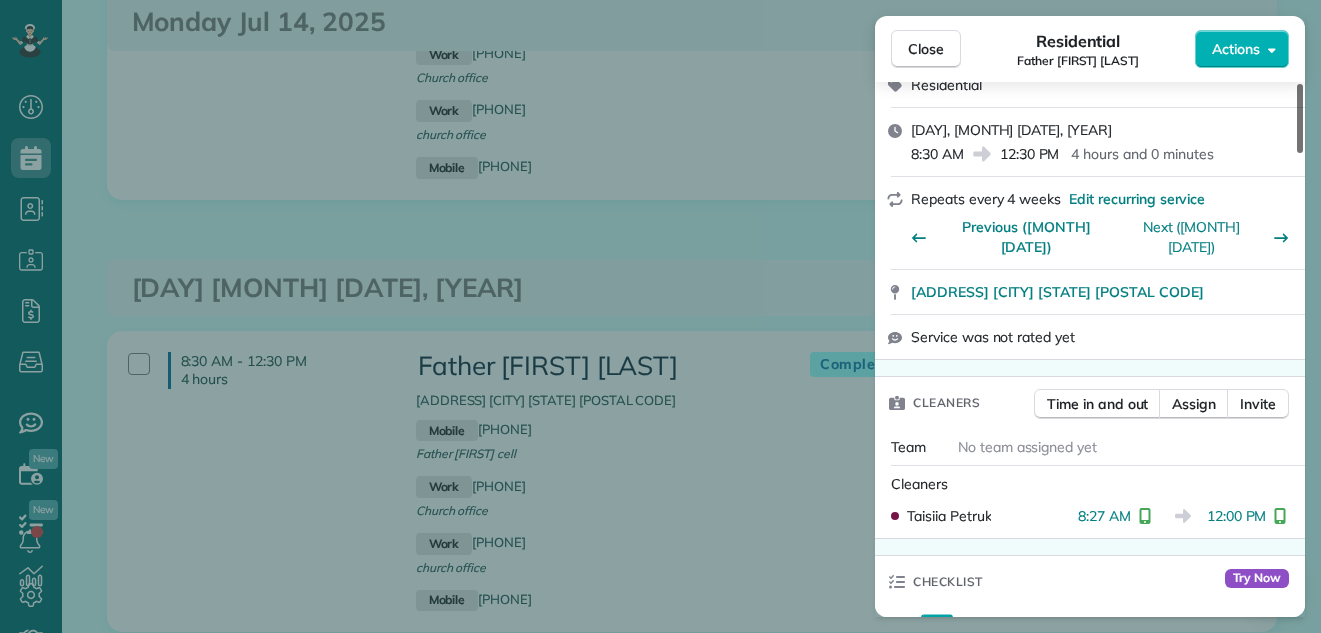 drag, startPoint x: 1300, startPoint y: 132, endPoint x: 1281, endPoint y: 211, distance: 81.25269 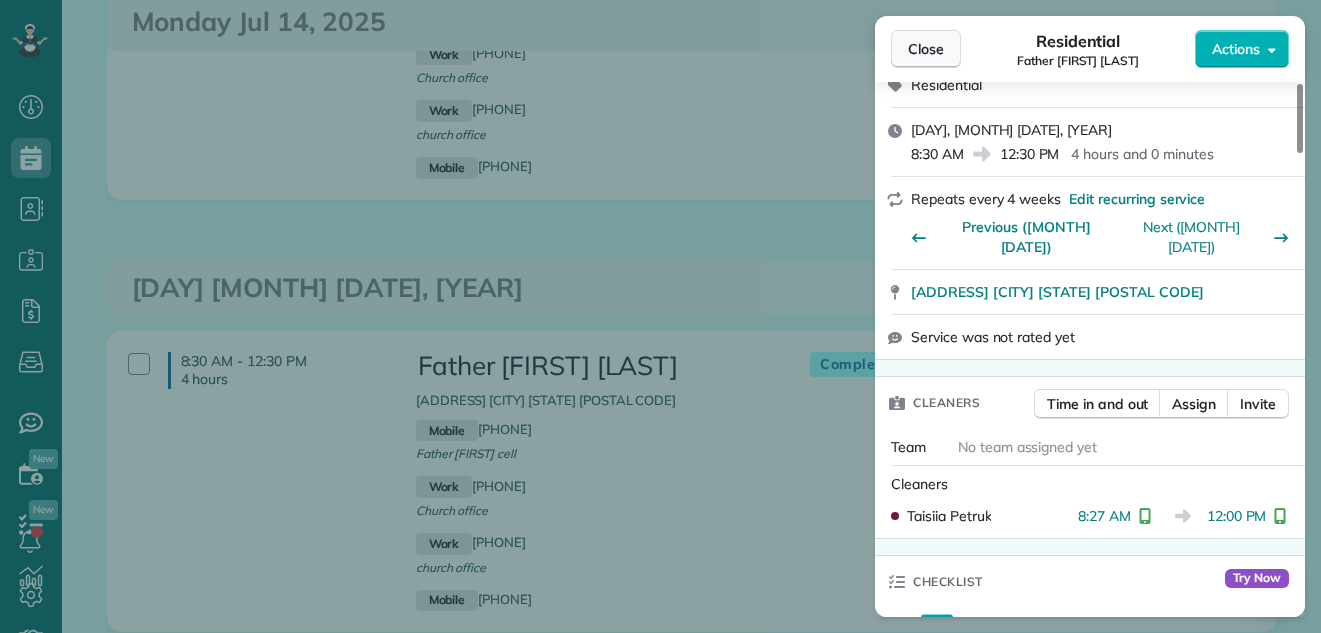 click on "Close" at bounding box center (926, 49) 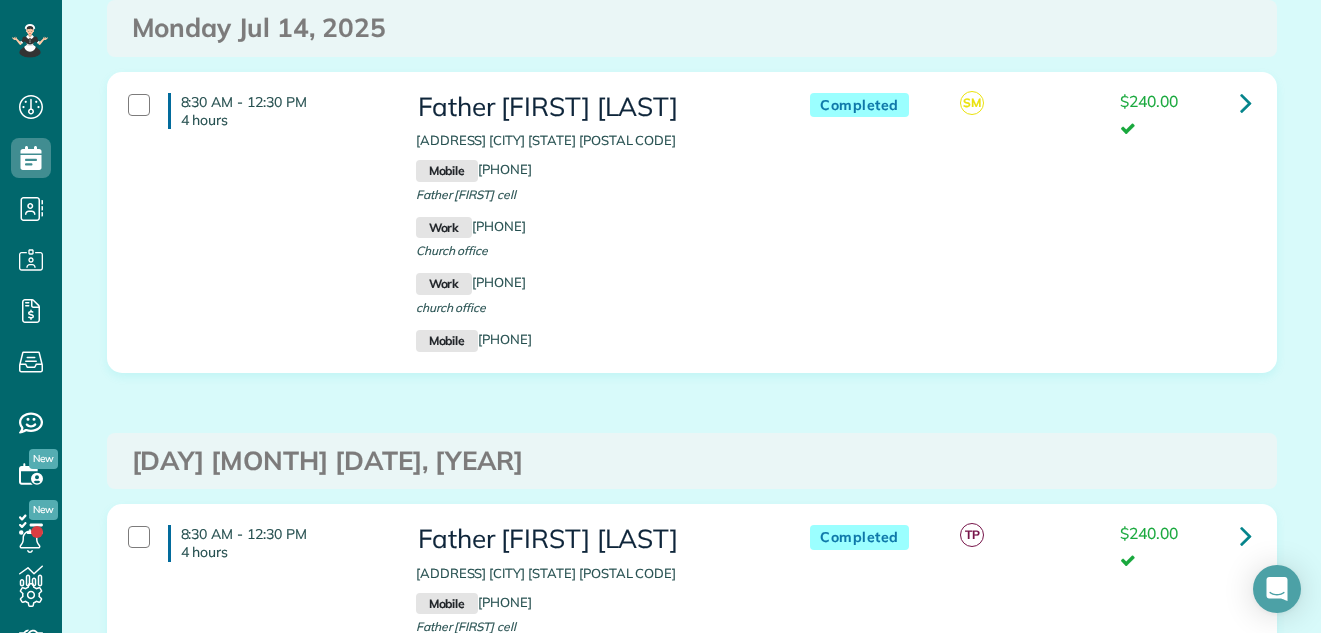 scroll, scrollTop: 74, scrollLeft: 0, axis: vertical 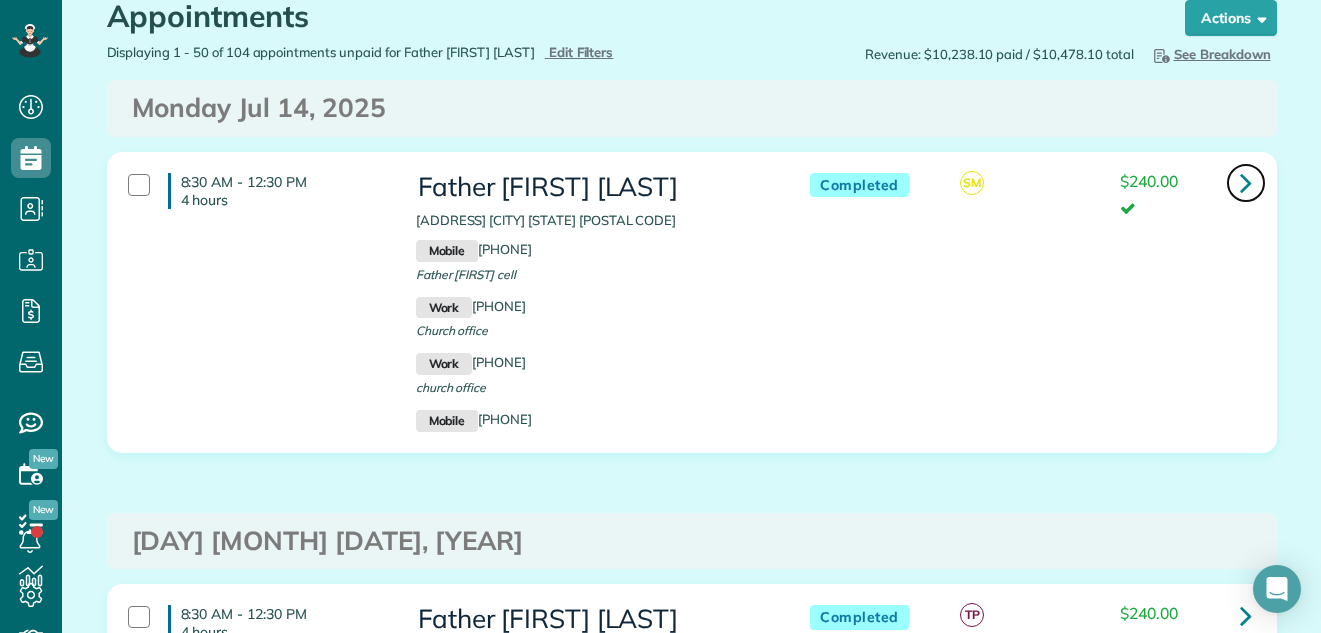 click at bounding box center (1246, 182) 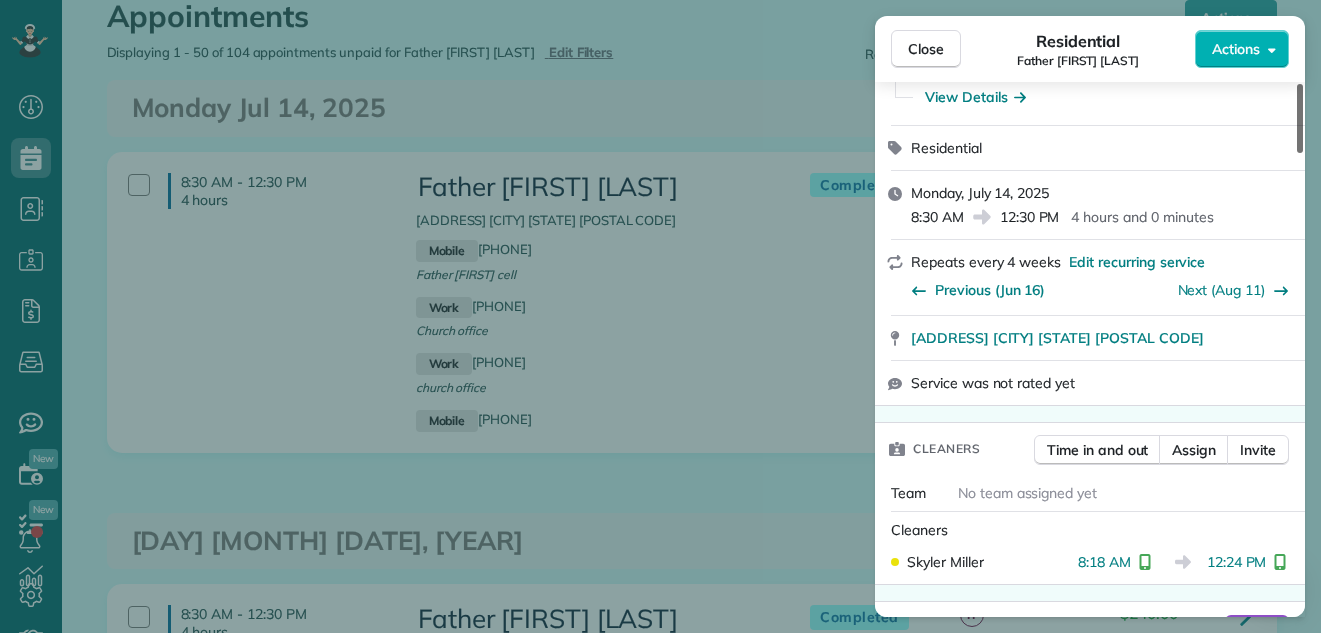 scroll, scrollTop: 608, scrollLeft: 0, axis: vertical 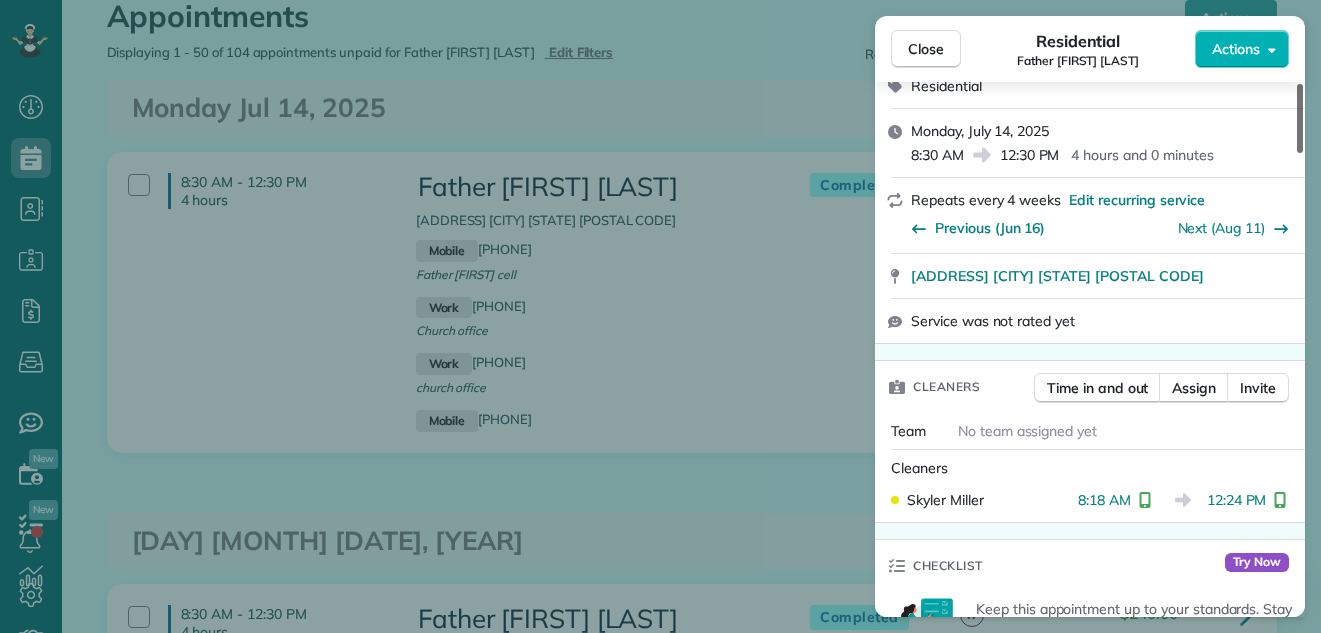 drag, startPoint x: 1299, startPoint y: 100, endPoint x: 1273, endPoint y: 178, distance: 82.219215 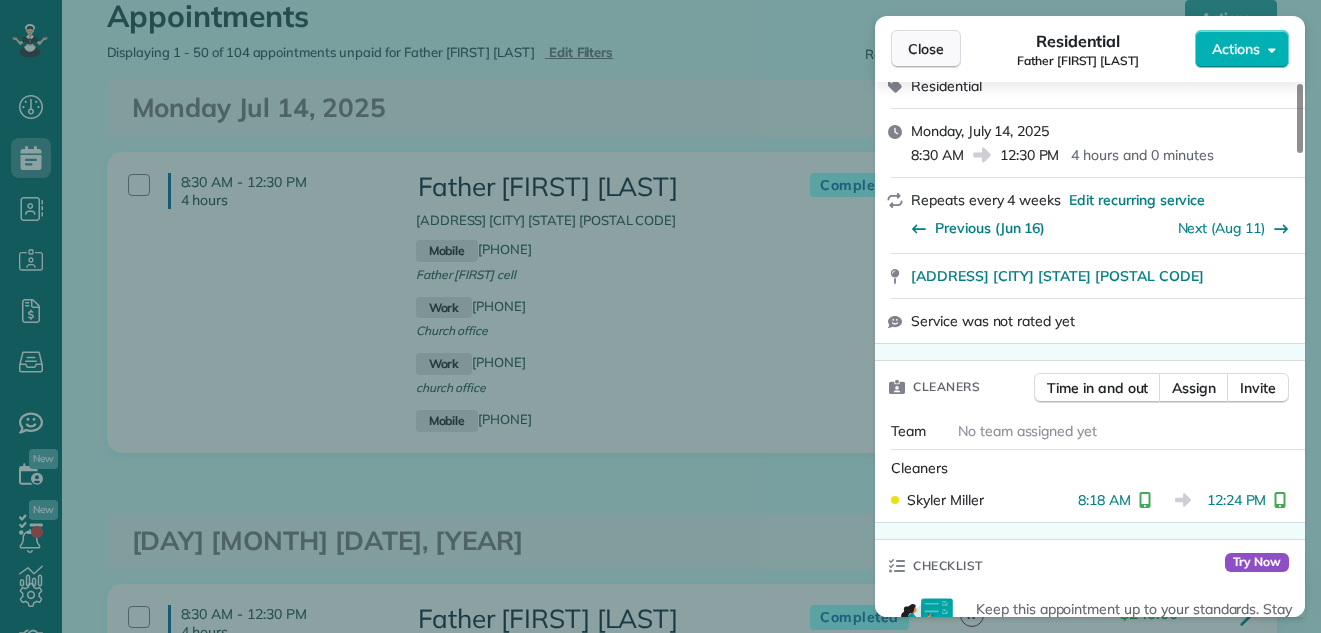 click on "Close" at bounding box center [926, 49] 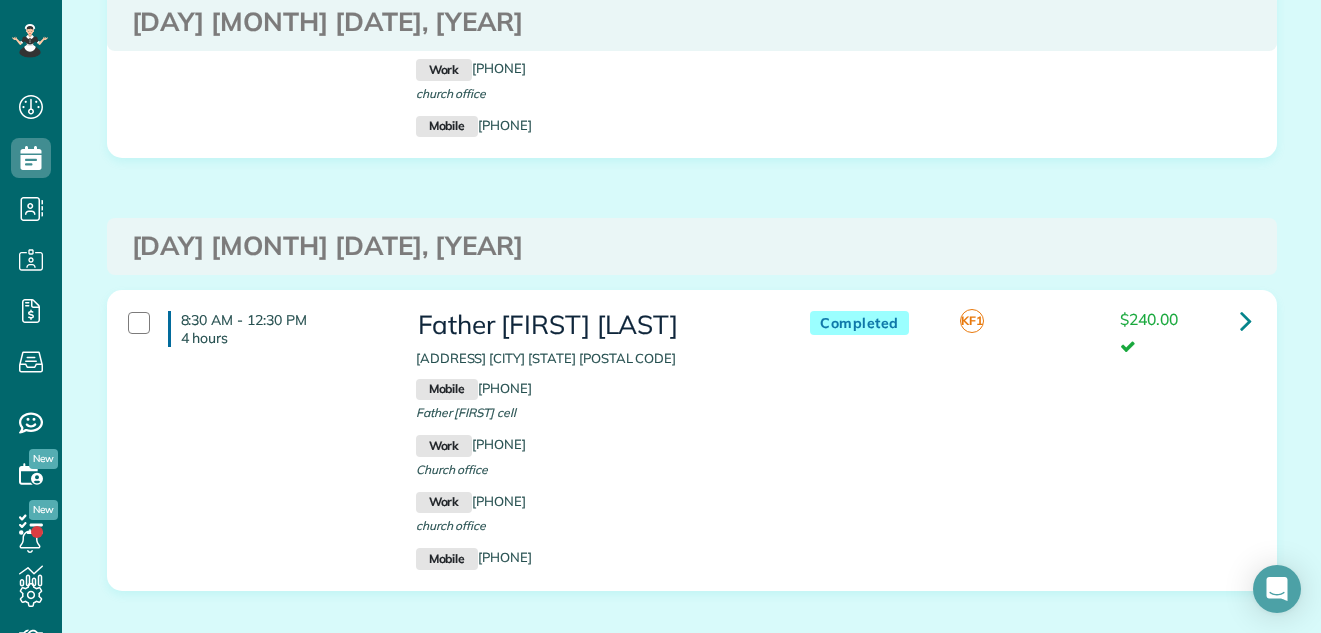scroll, scrollTop: 910, scrollLeft: 0, axis: vertical 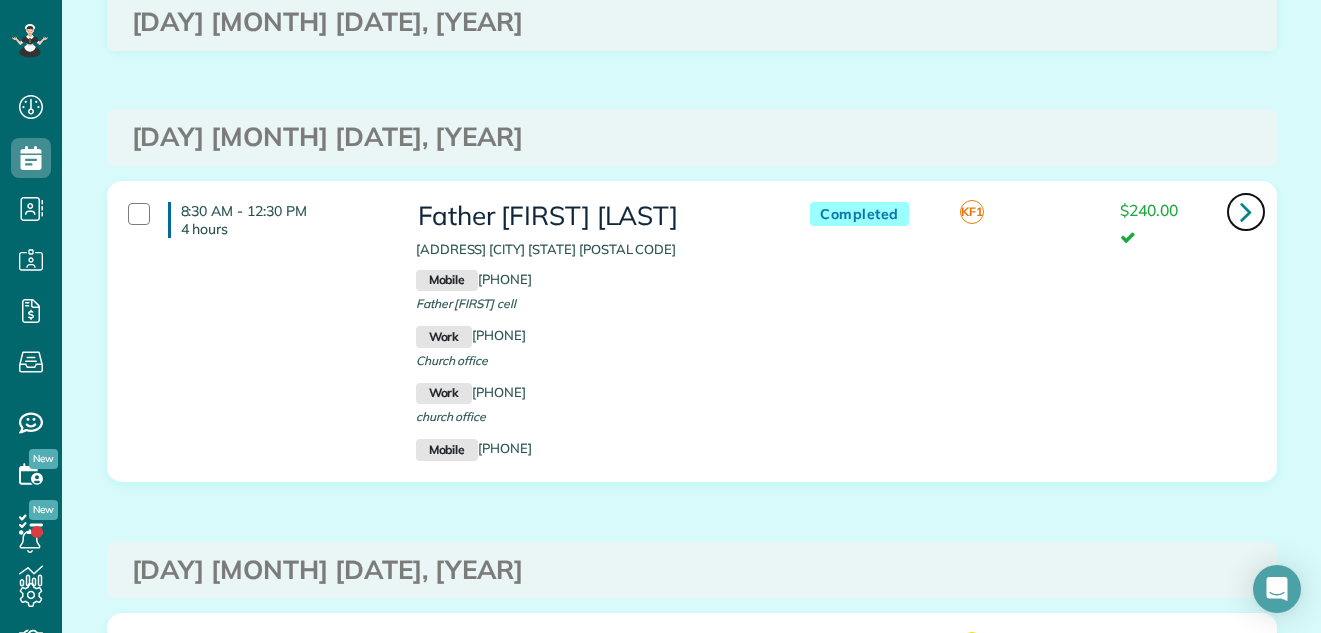 click at bounding box center (1246, 211) 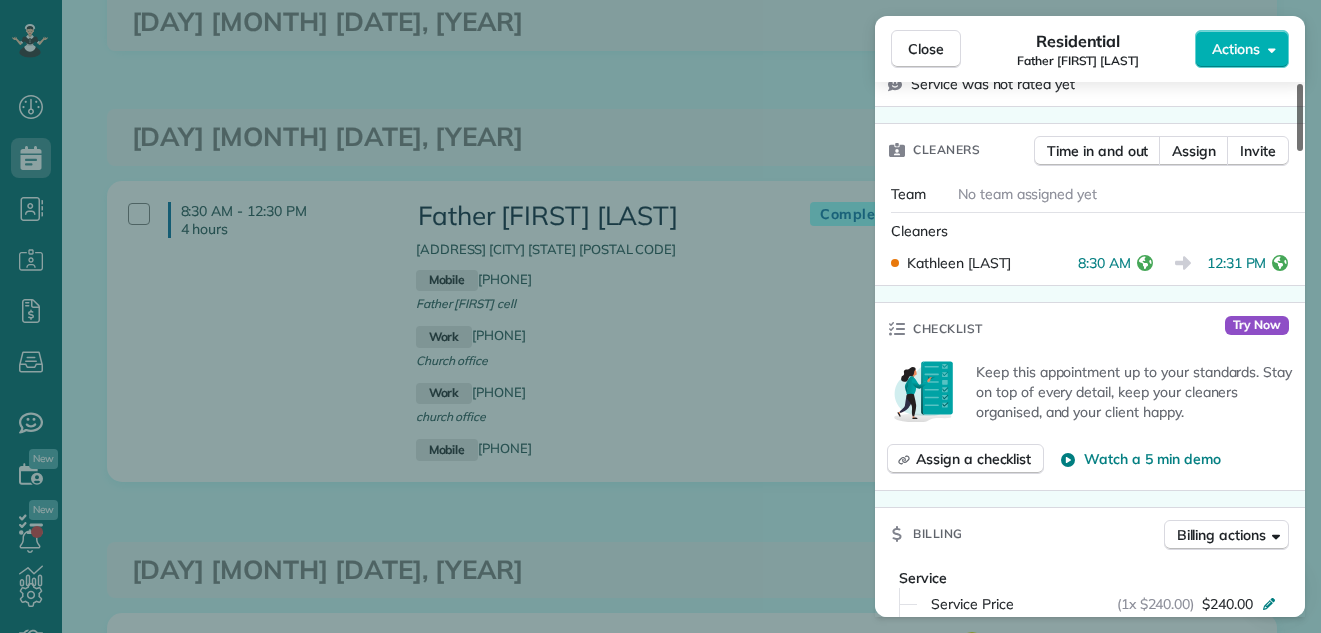 scroll, scrollTop: 870, scrollLeft: 0, axis: vertical 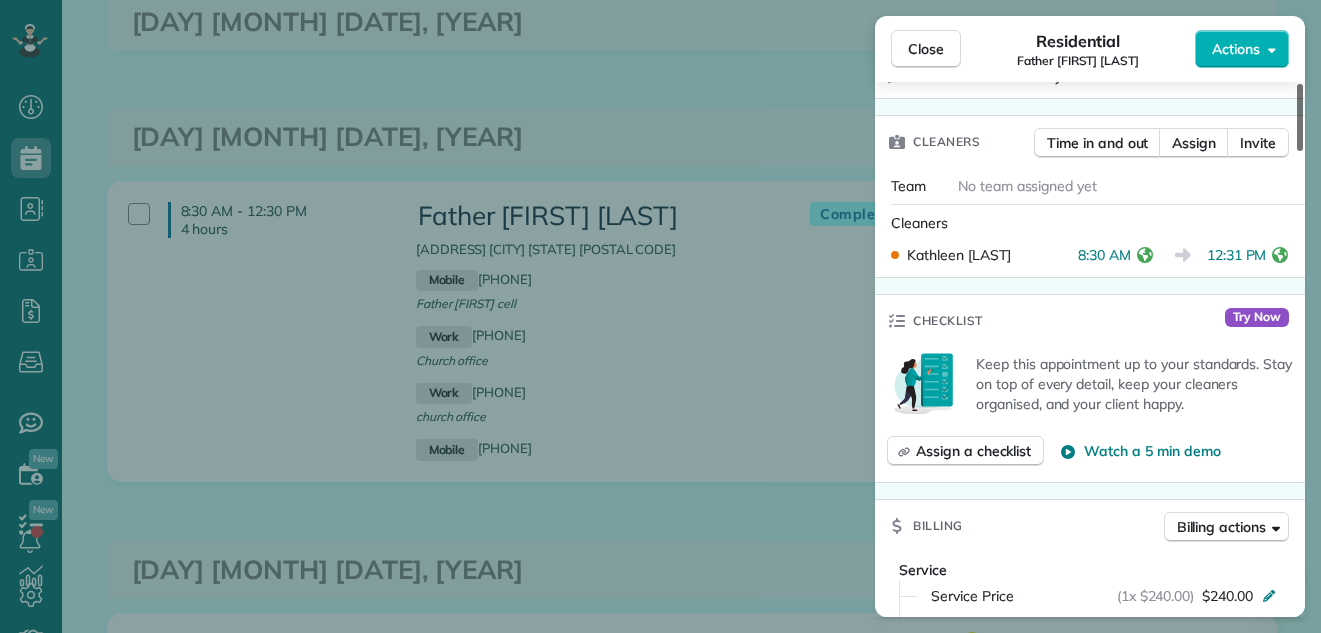 drag, startPoint x: 1300, startPoint y: 123, endPoint x: 1277, endPoint y: 232, distance: 111.40018 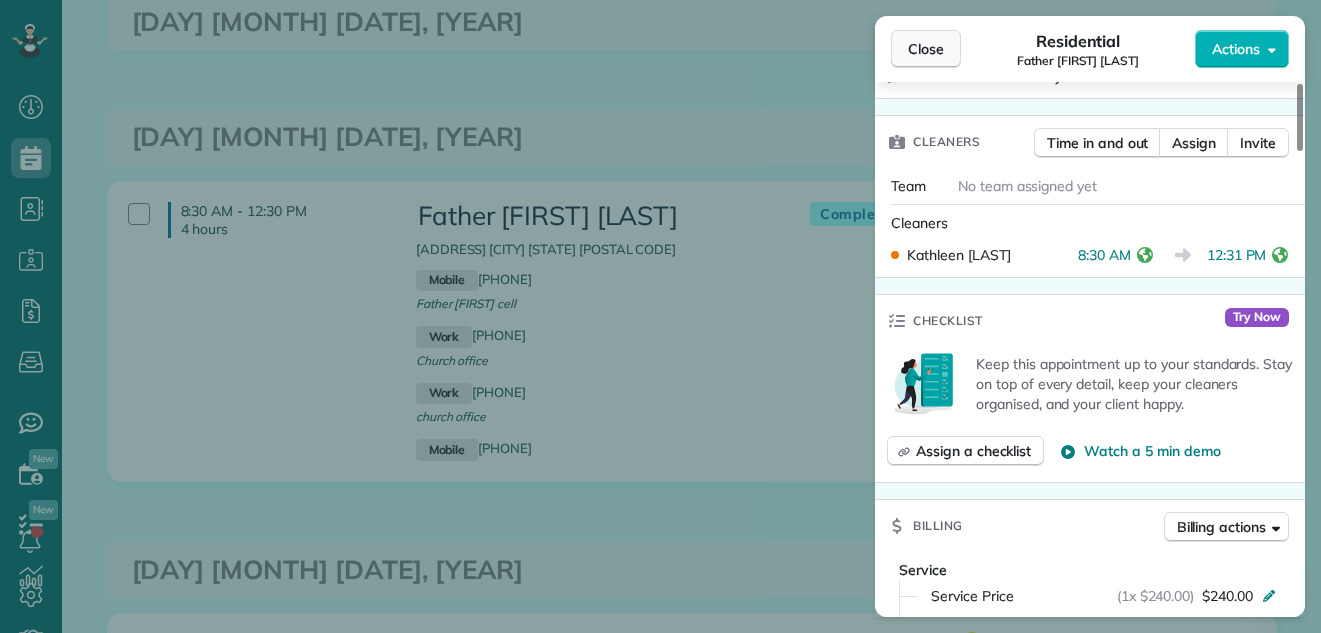 click on "Close" at bounding box center (926, 49) 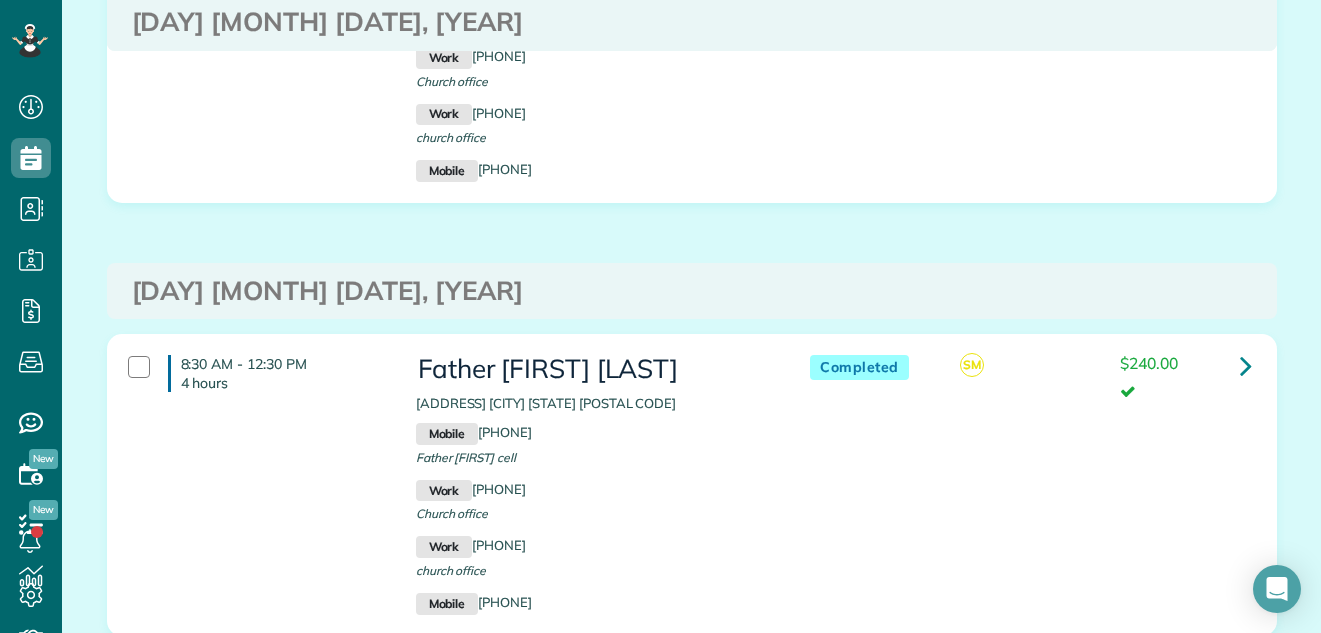 scroll, scrollTop: 1190, scrollLeft: 0, axis: vertical 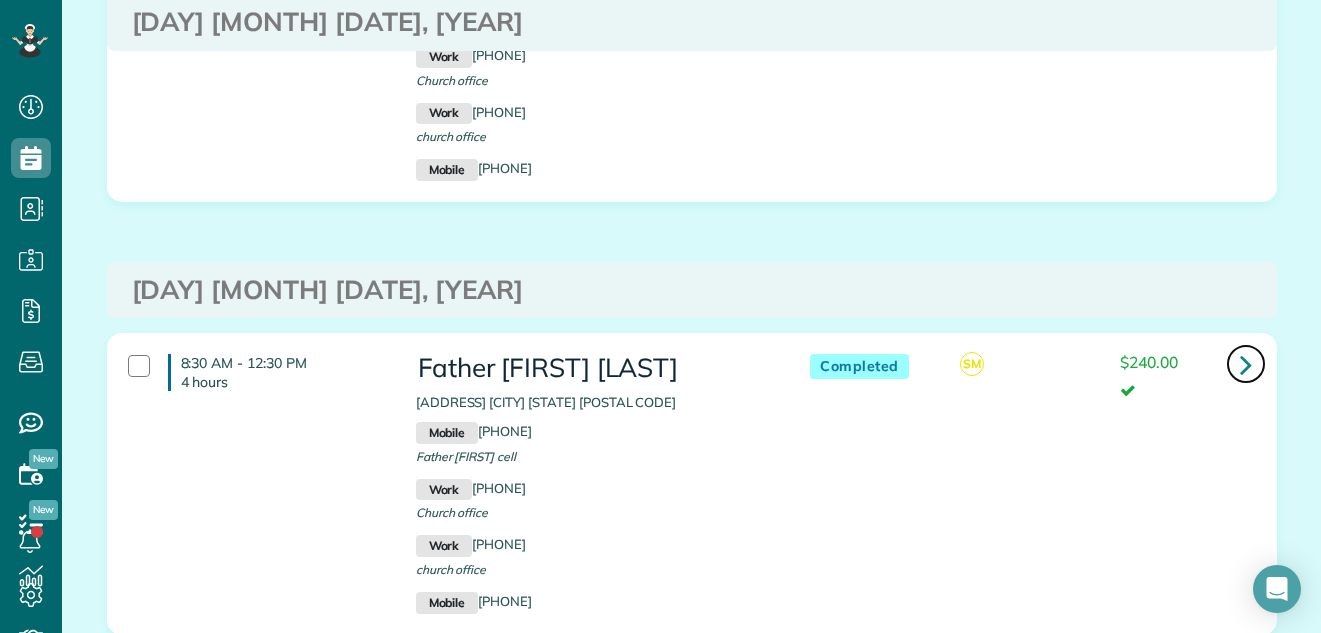 click at bounding box center (1246, 364) 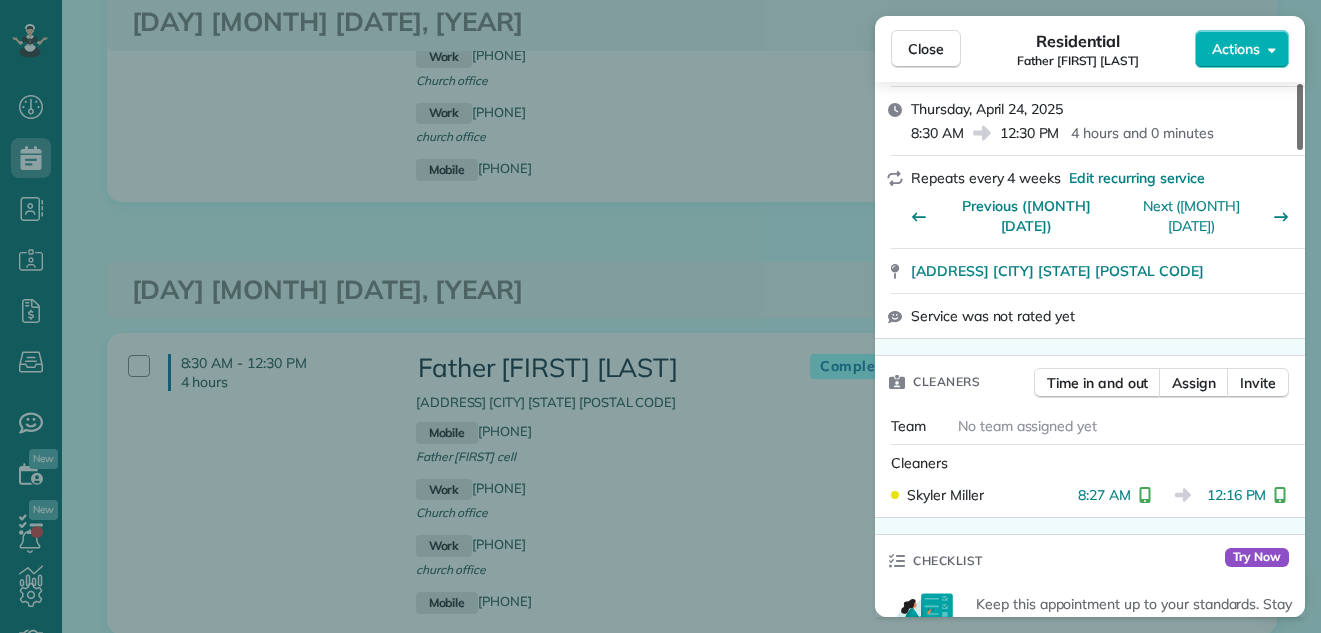 scroll, scrollTop: 638, scrollLeft: 0, axis: vertical 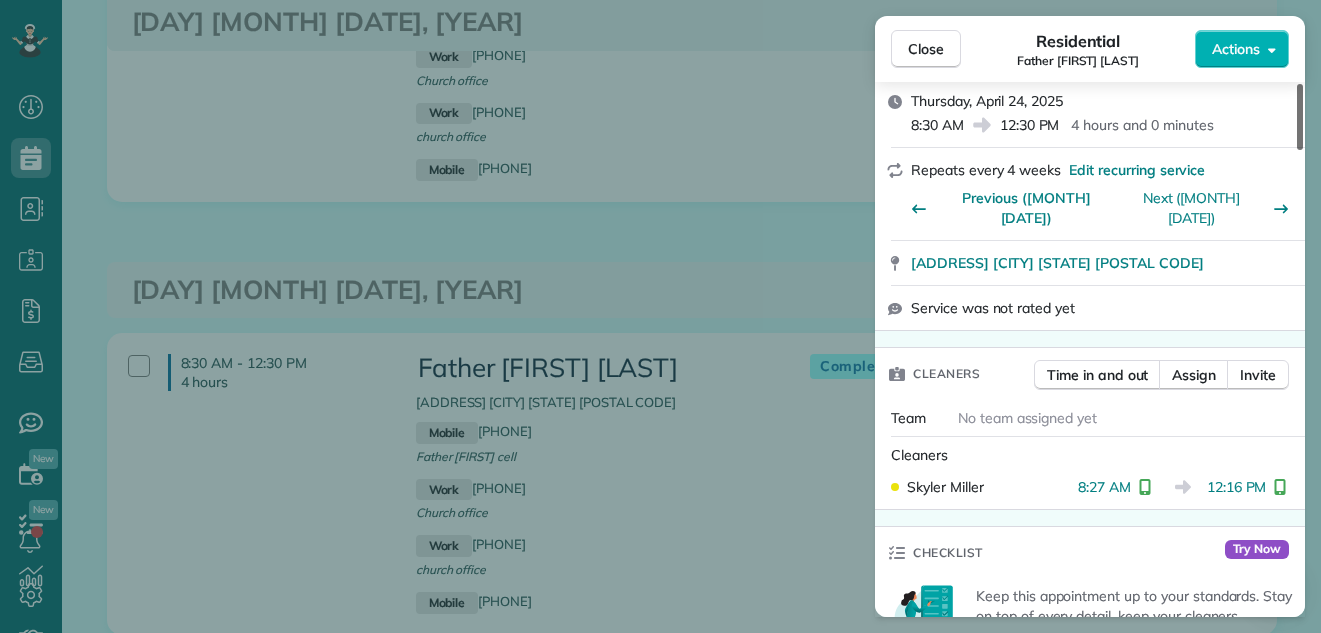 drag, startPoint x: 1300, startPoint y: 135, endPoint x: 1268, endPoint y: 214, distance: 85.23497 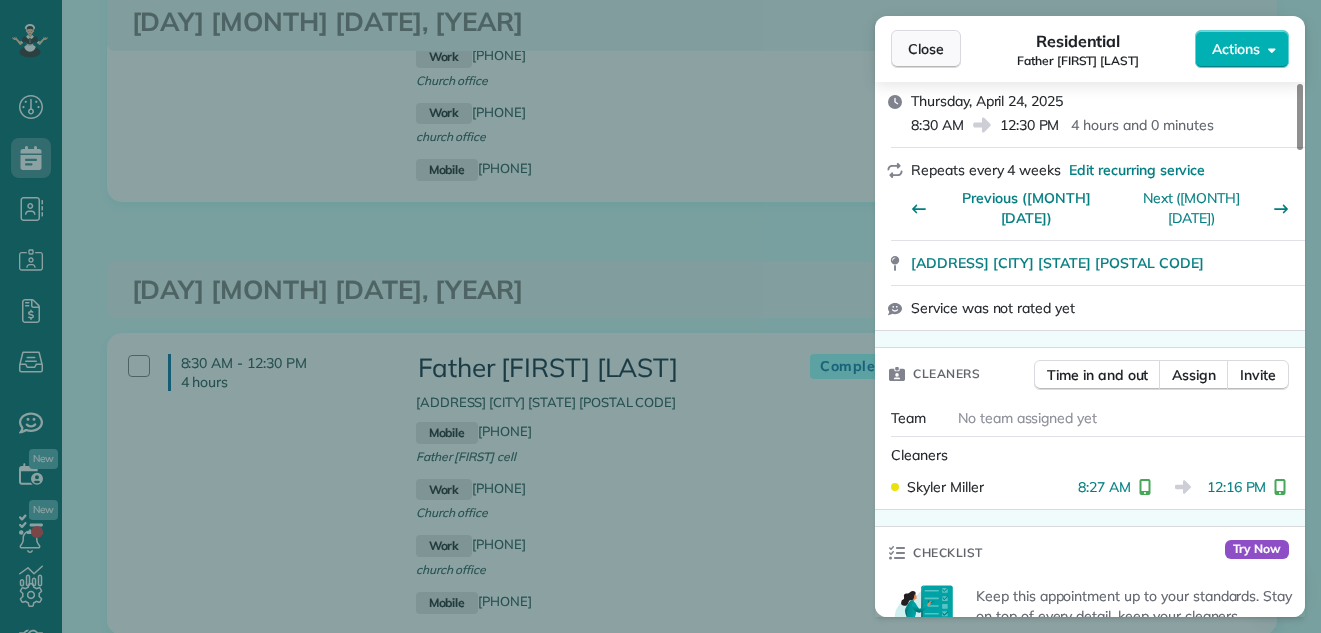 click on "Close" at bounding box center (926, 49) 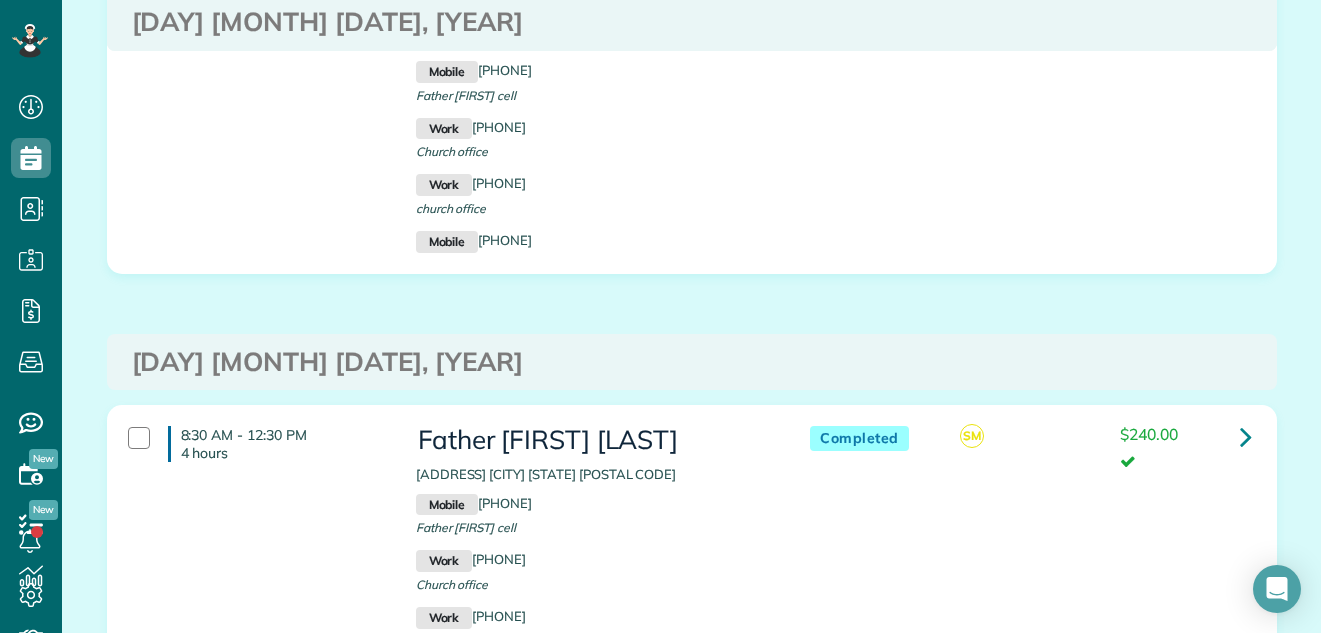scroll, scrollTop: 1630, scrollLeft: 0, axis: vertical 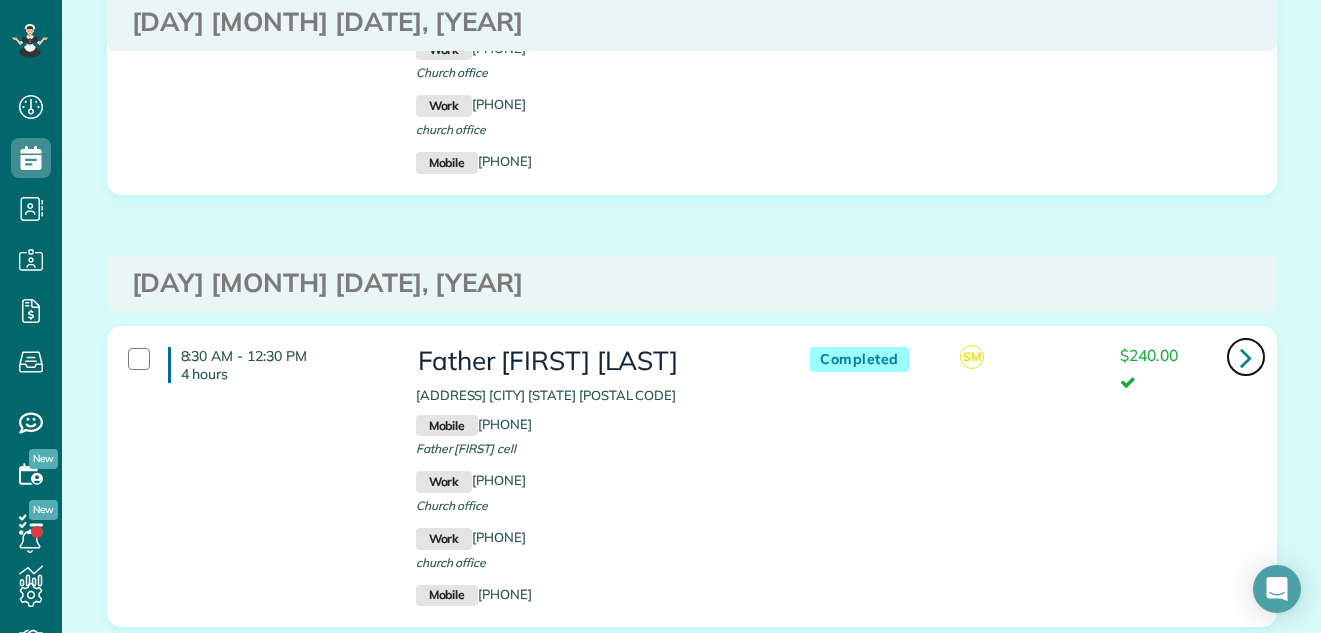 click at bounding box center [1246, 357] 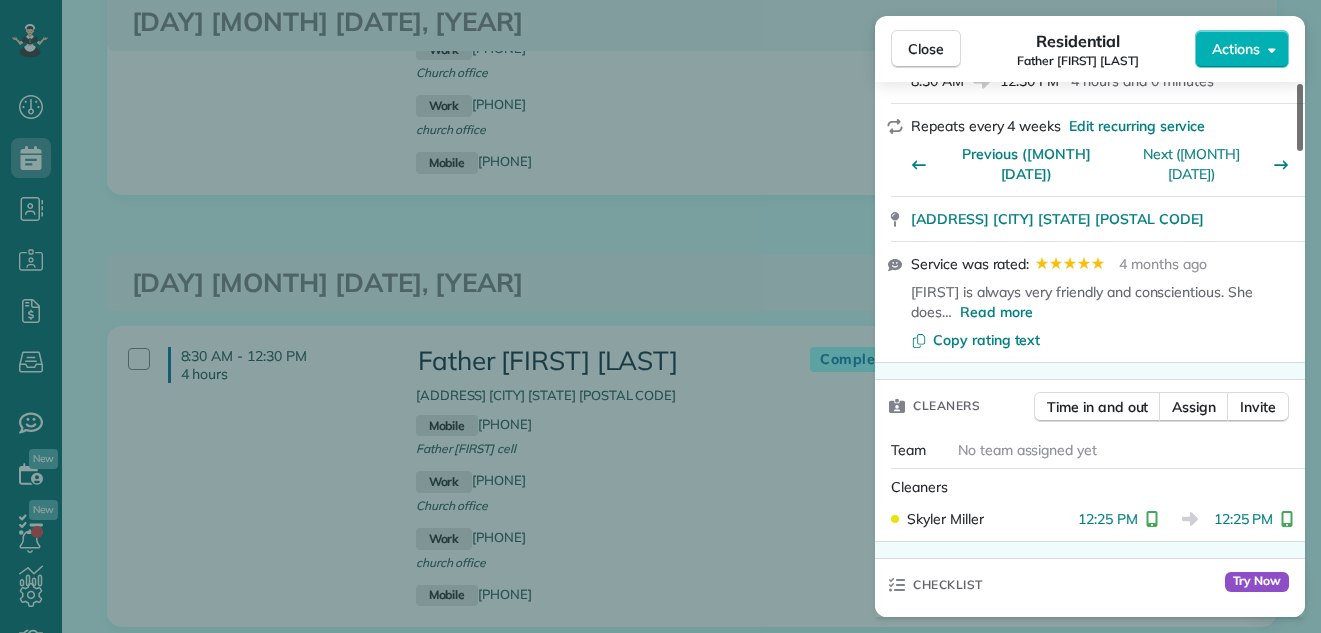 scroll, scrollTop: 769, scrollLeft: 0, axis: vertical 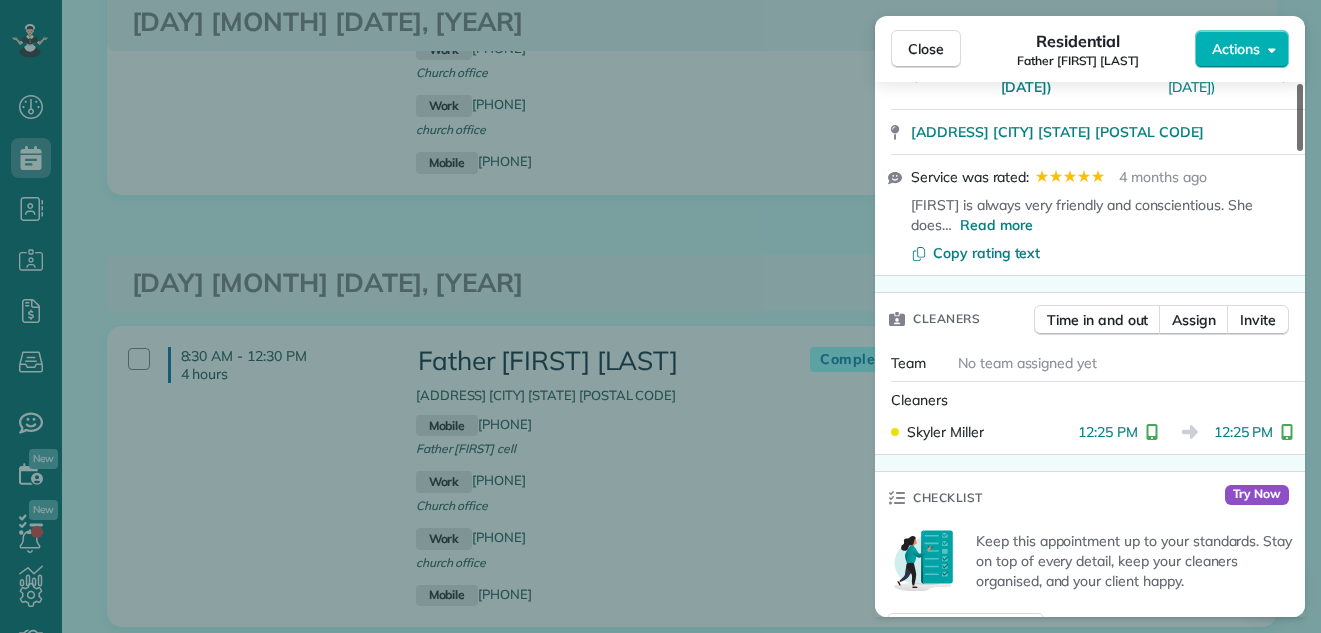 drag, startPoint x: 1301, startPoint y: 136, endPoint x: 1264, endPoint y: 233, distance: 103.81715 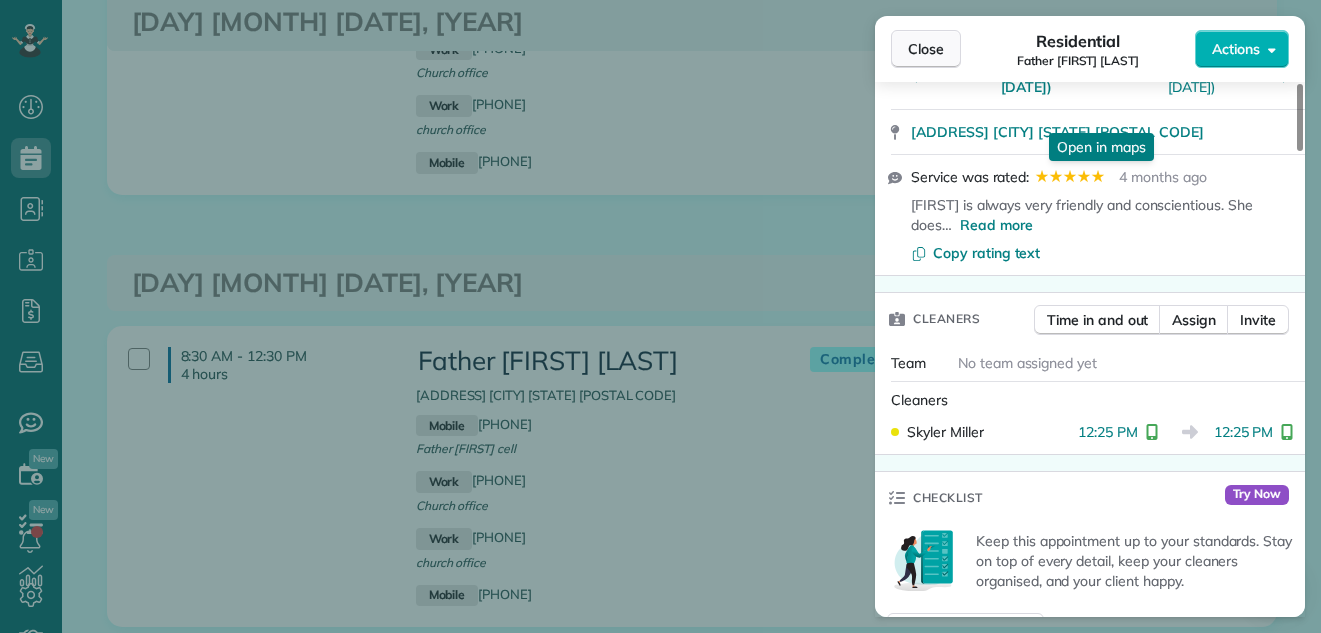 click on "Close" at bounding box center (926, 49) 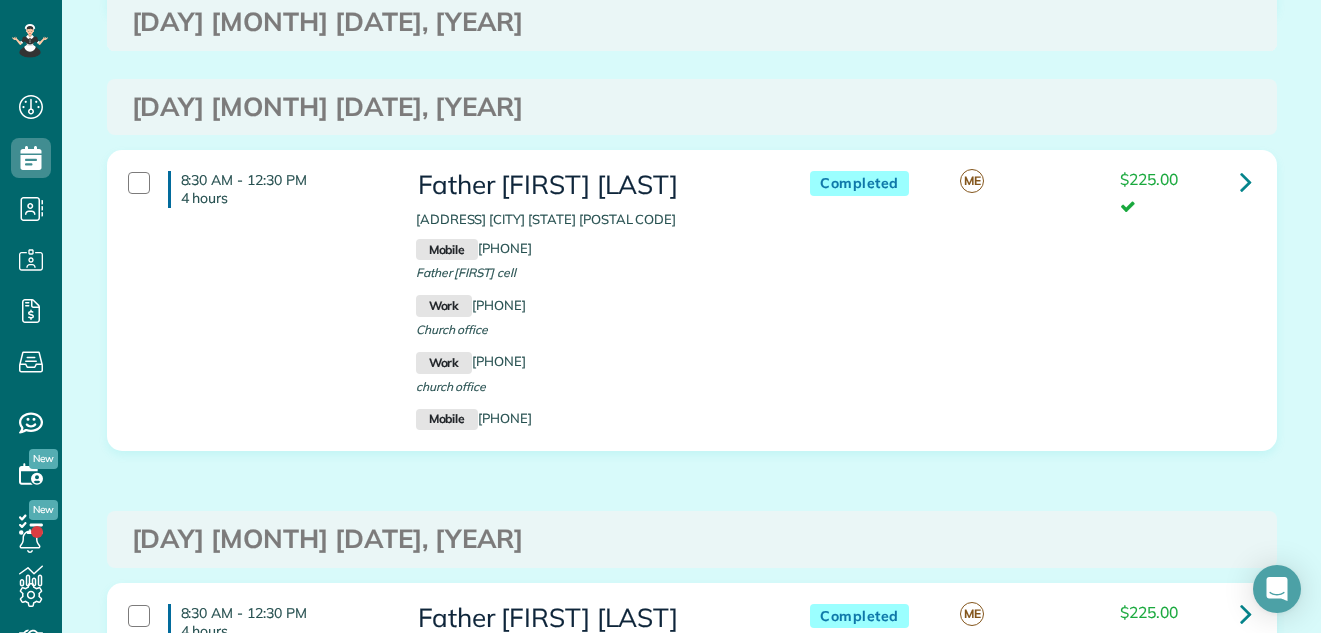 scroll, scrollTop: 7510, scrollLeft: 0, axis: vertical 